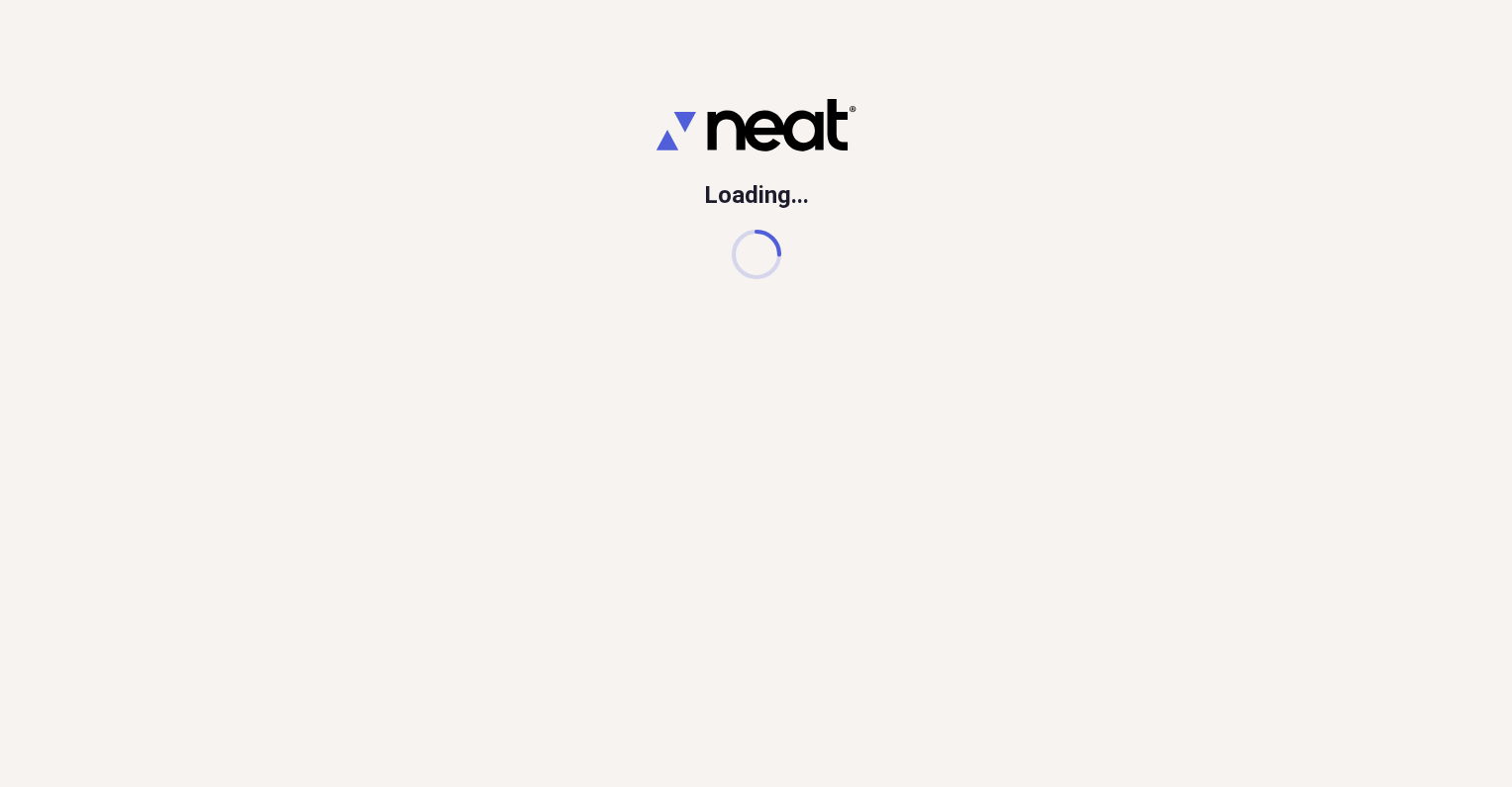 scroll, scrollTop: 0, scrollLeft: 0, axis: both 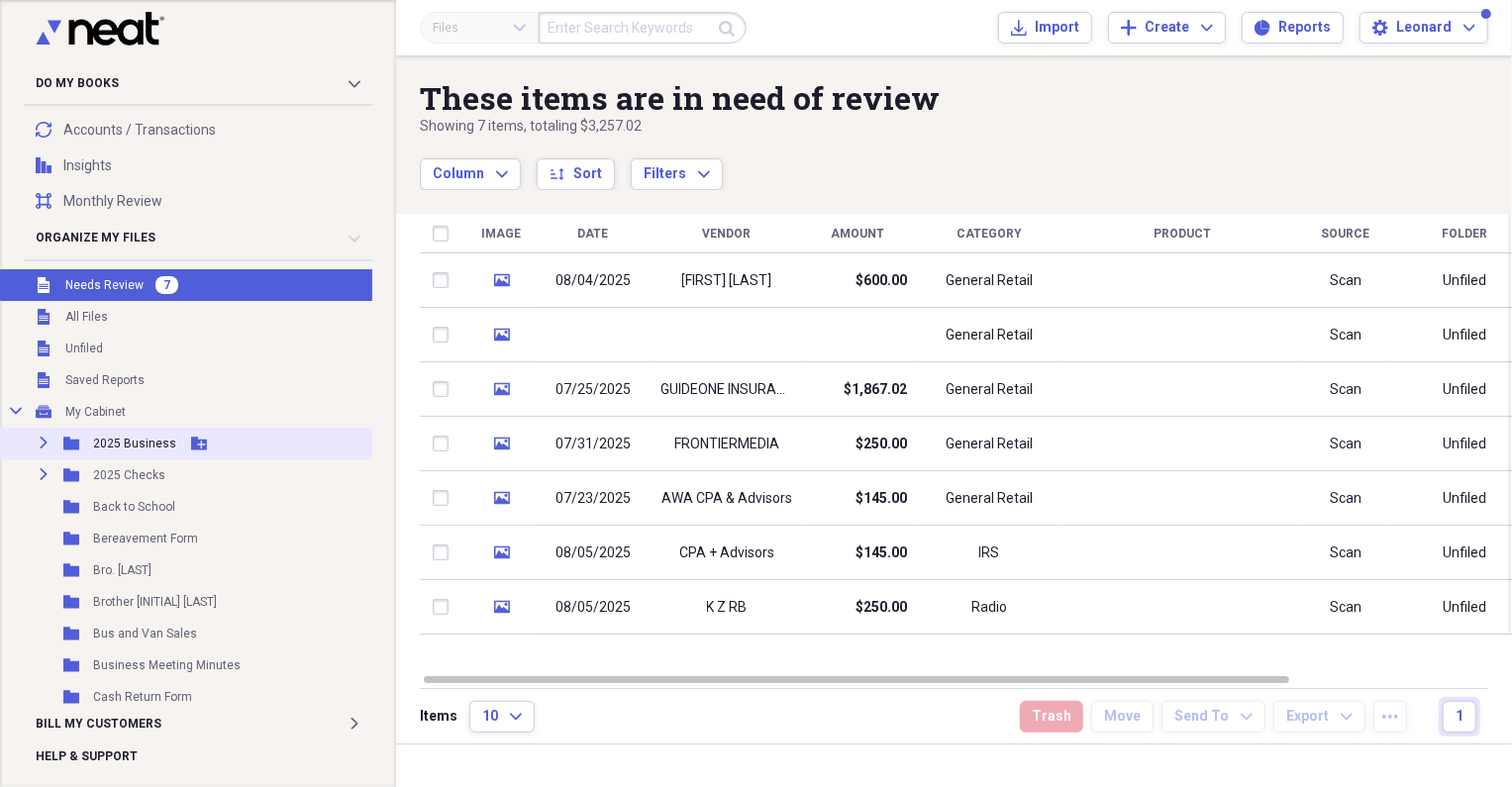 click 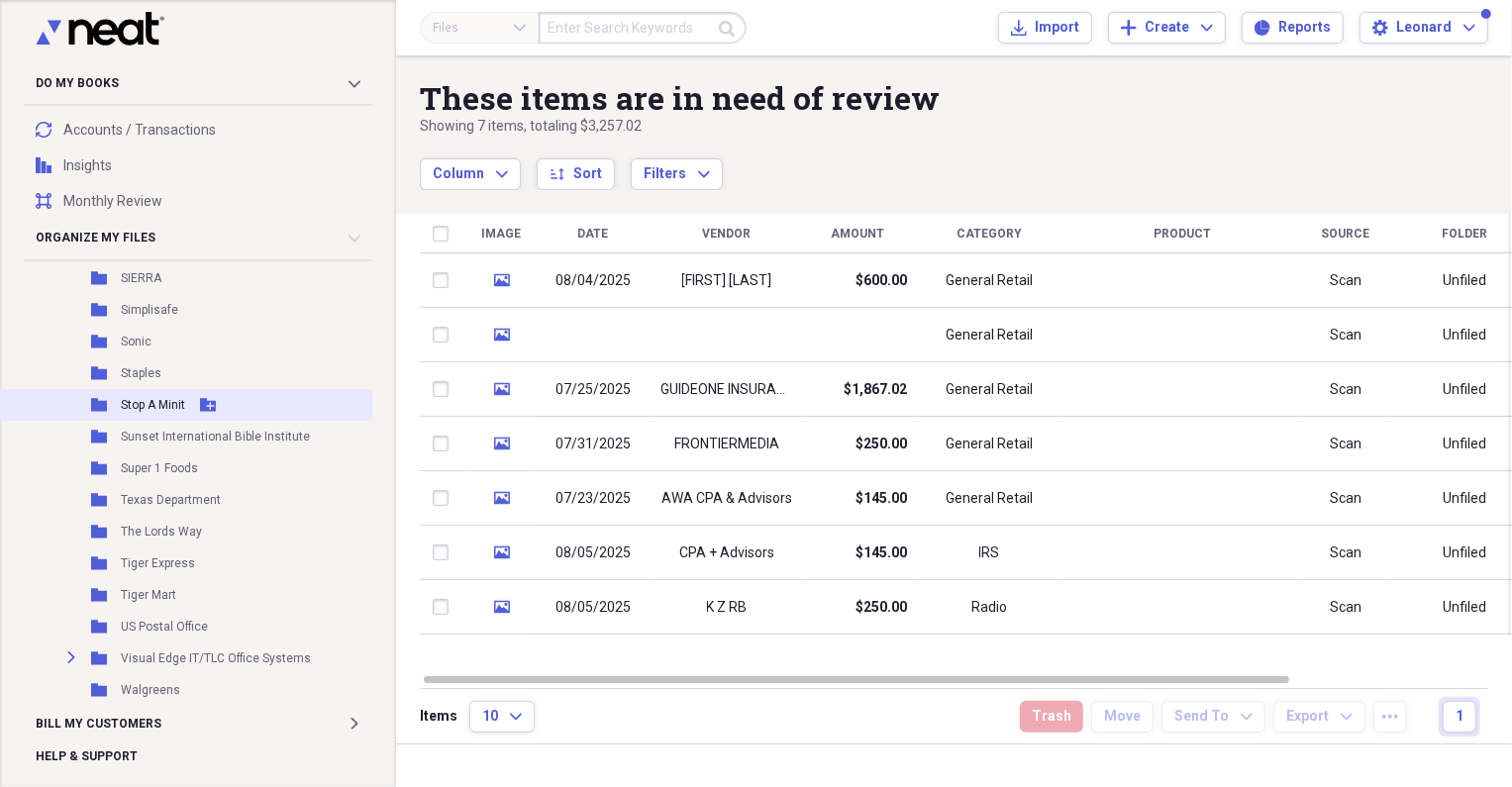 scroll, scrollTop: 3059, scrollLeft: 0, axis: vertical 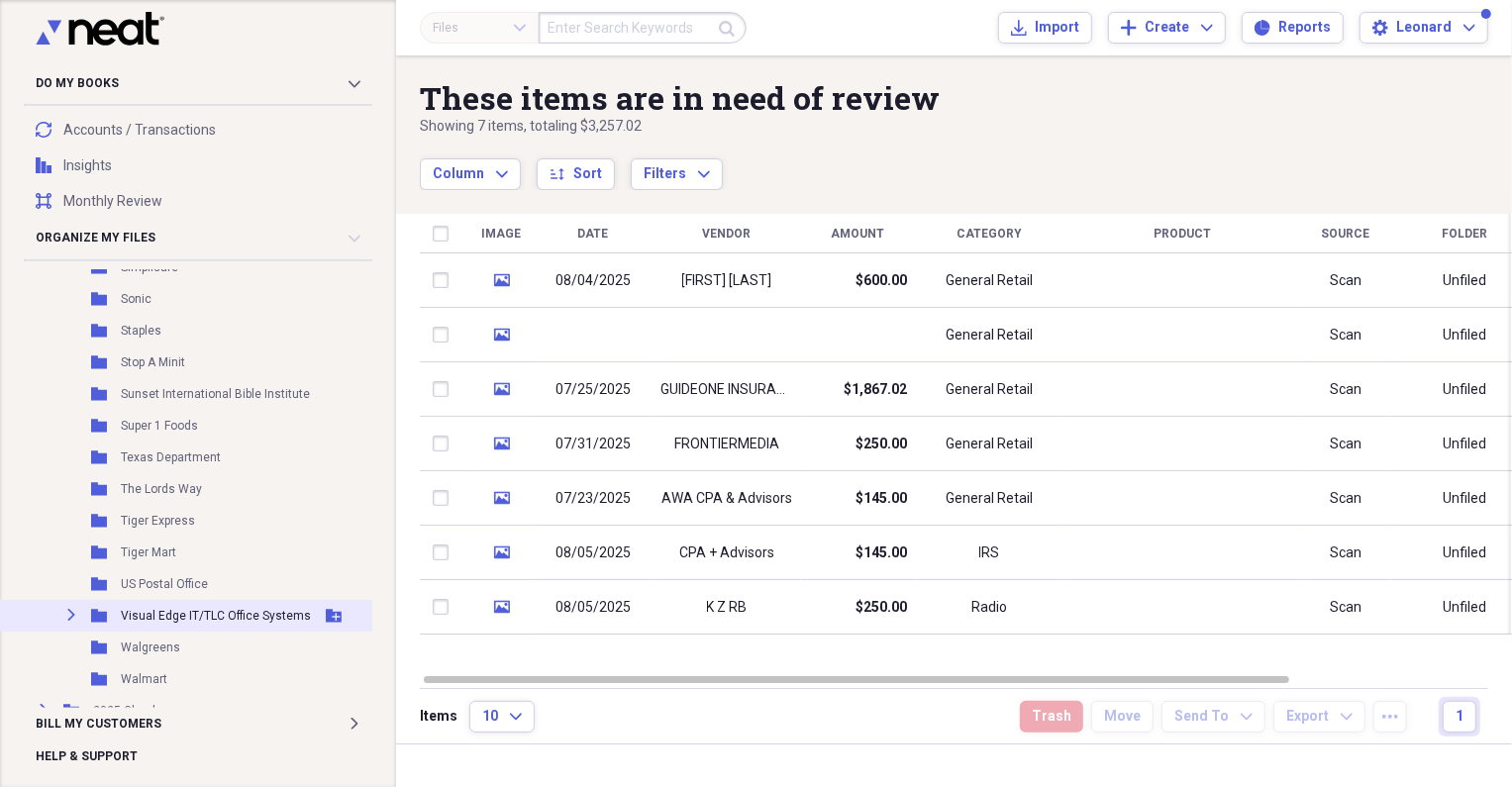 click on "Expand" 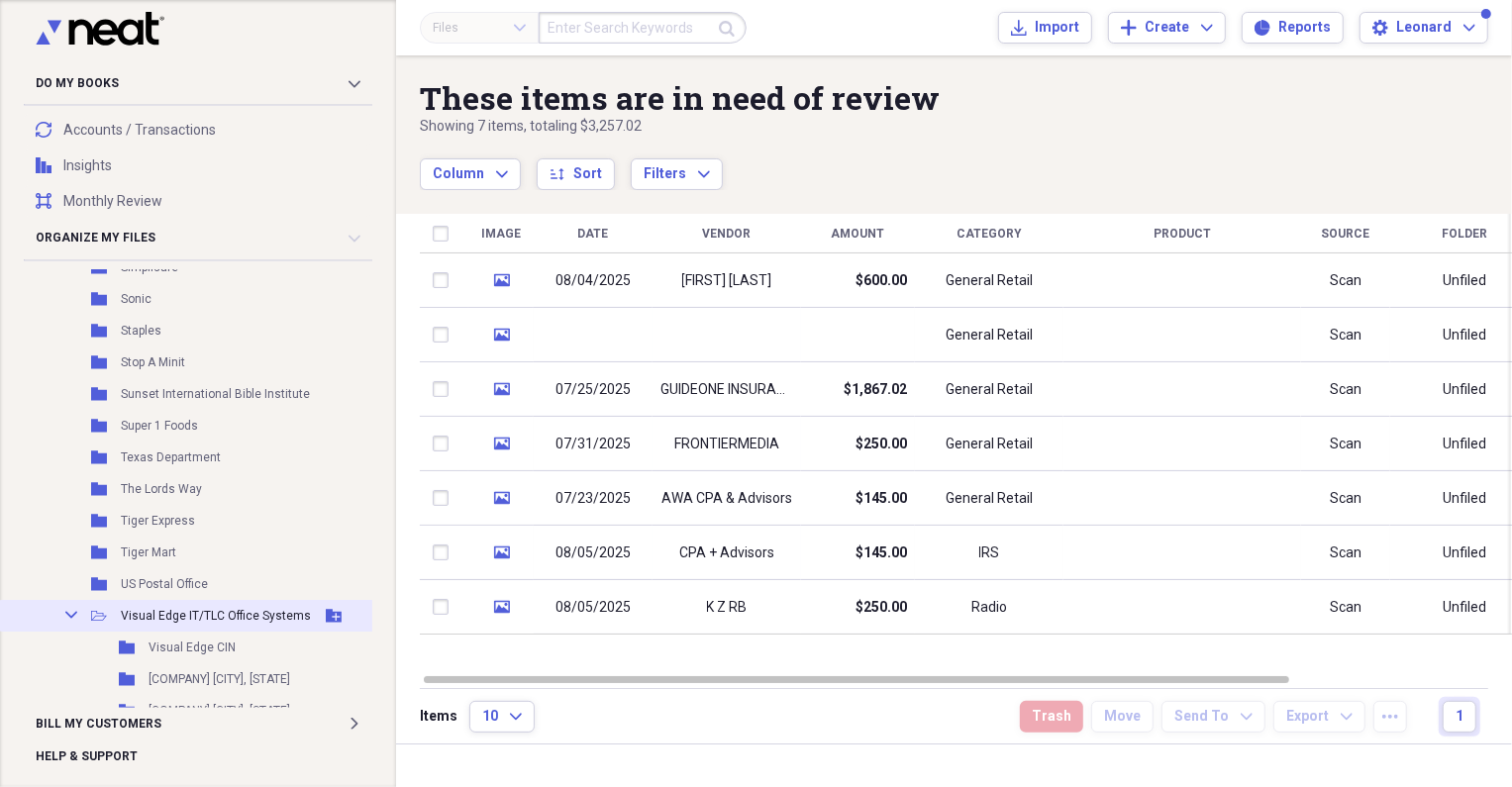 click on "Visual Edge IT/TLC Office Systems" at bounding box center (216, 616) 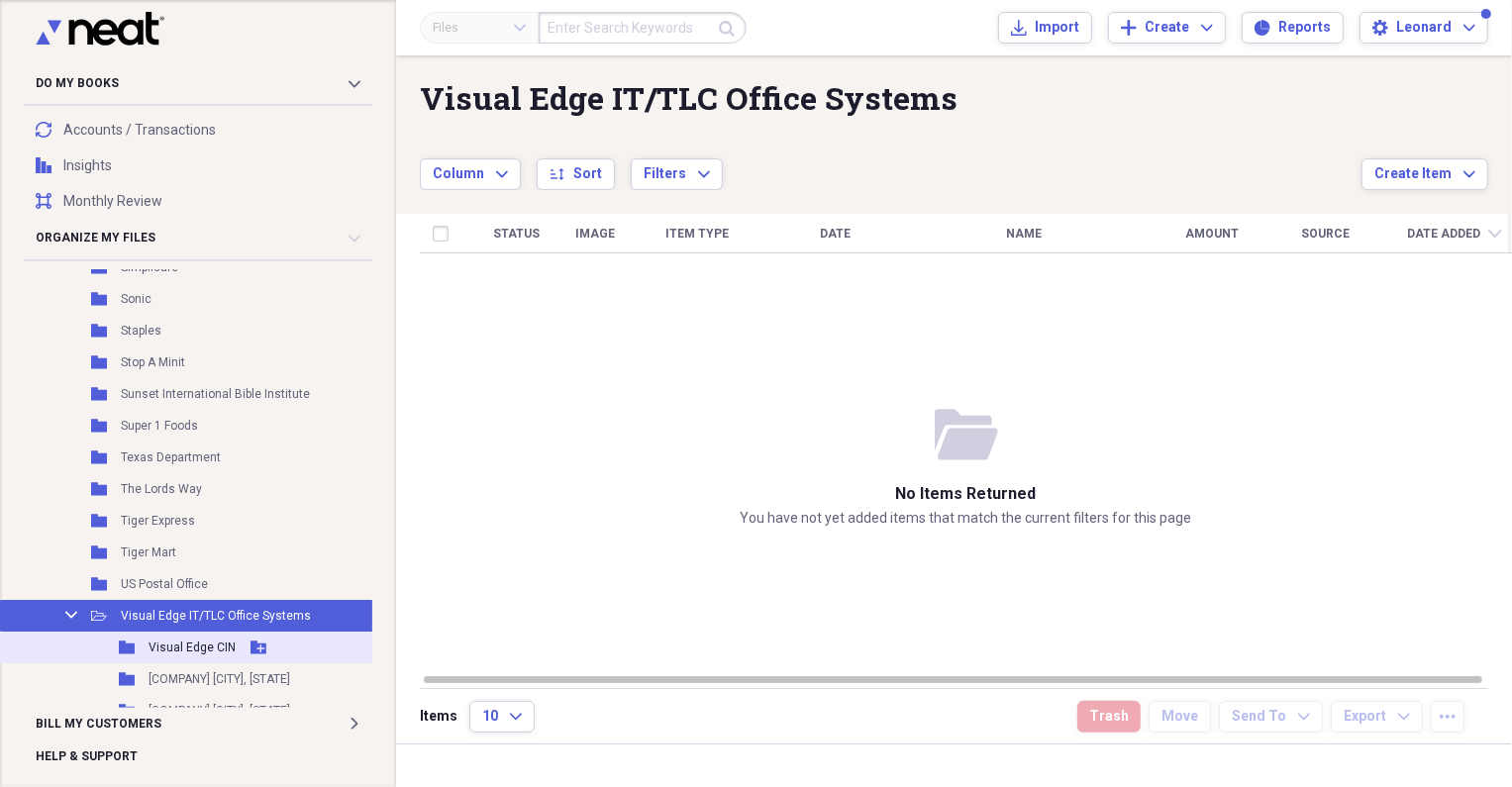 click on "Visual Edge CIN" at bounding box center (192, 647) 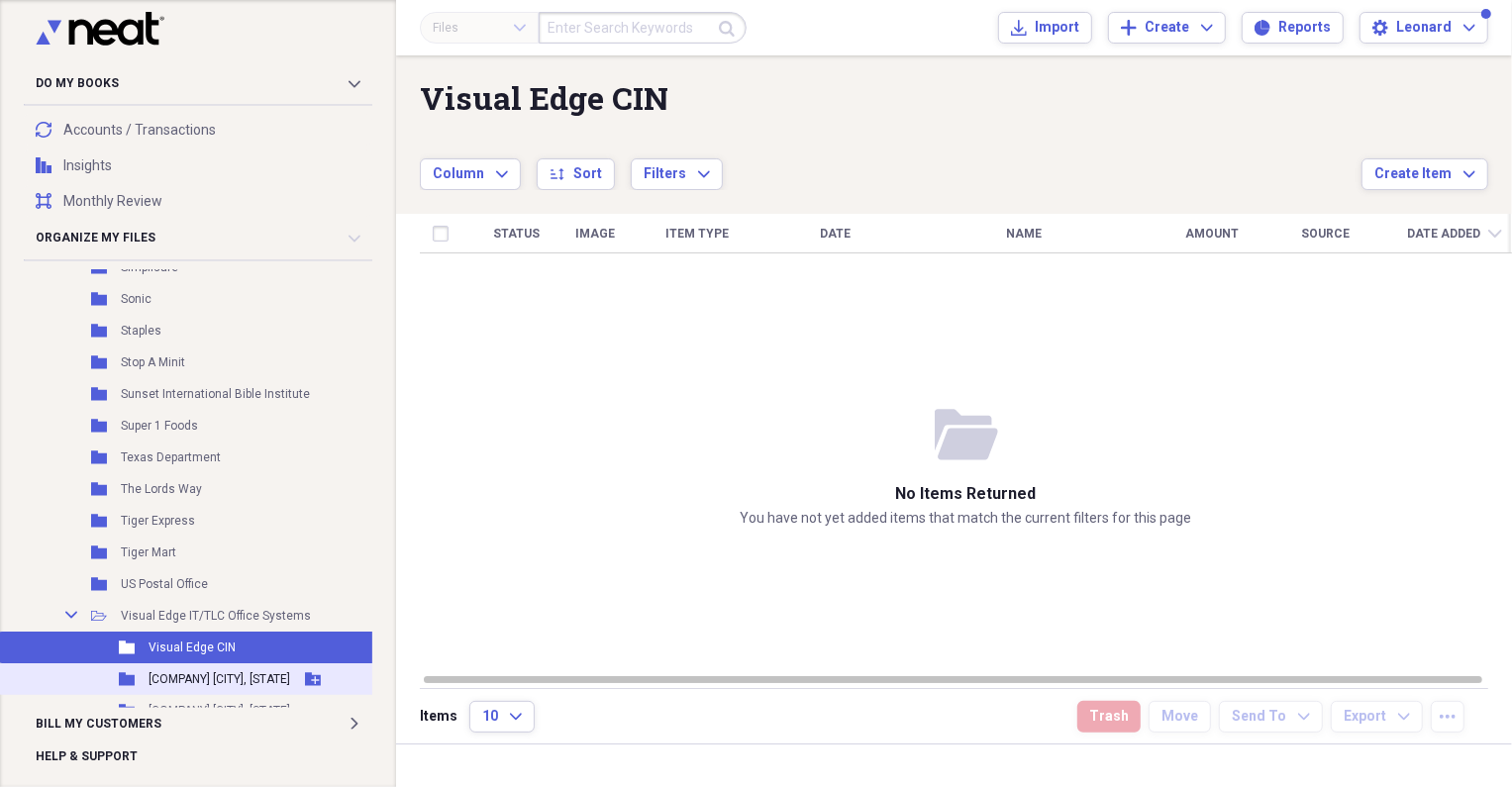 click on "[COMPANY] [CITY], [STATE]" at bounding box center [219, 679] 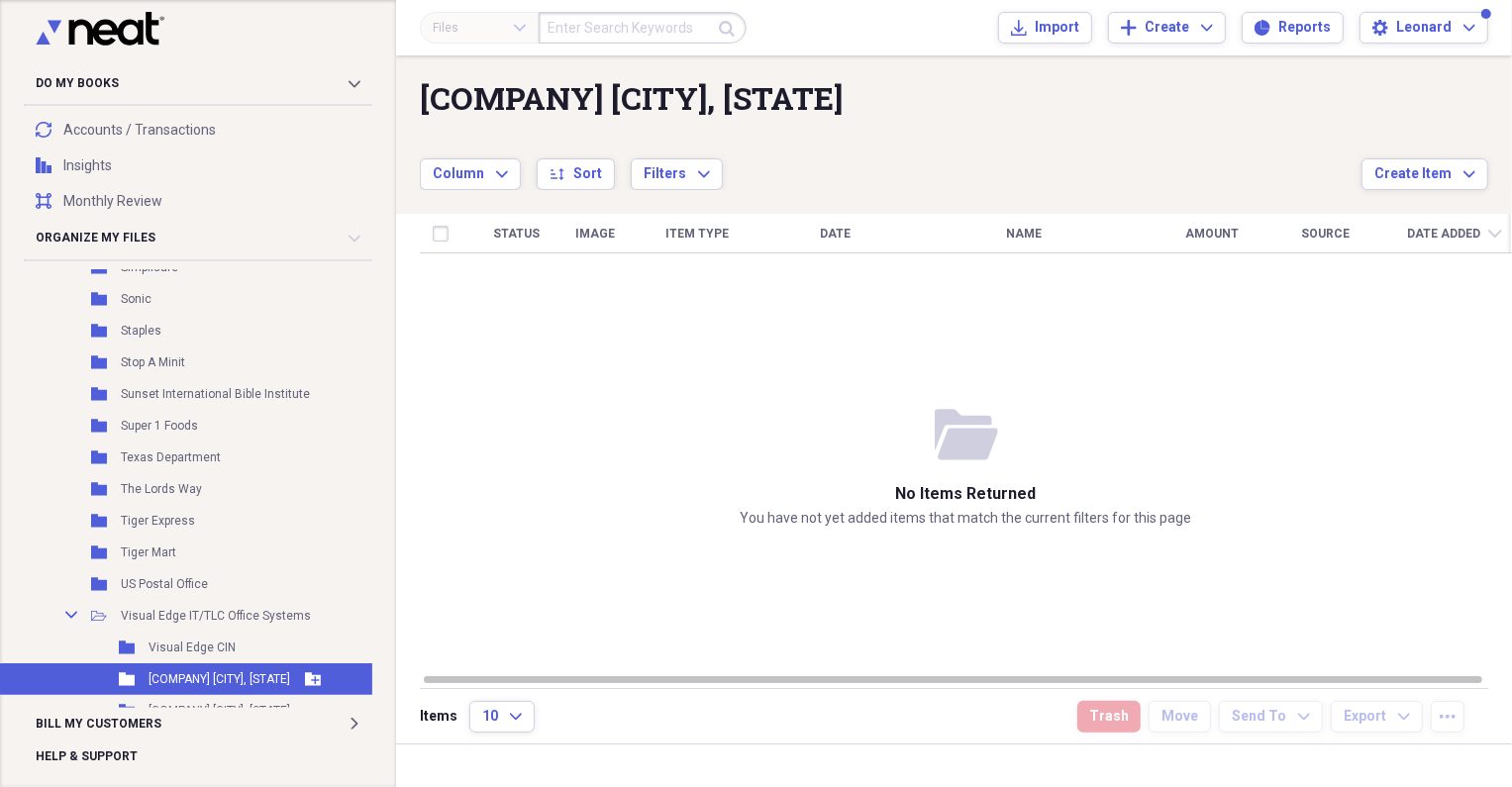 scroll, scrollTop: 3419, scrollLeft: 0, axis: vertical 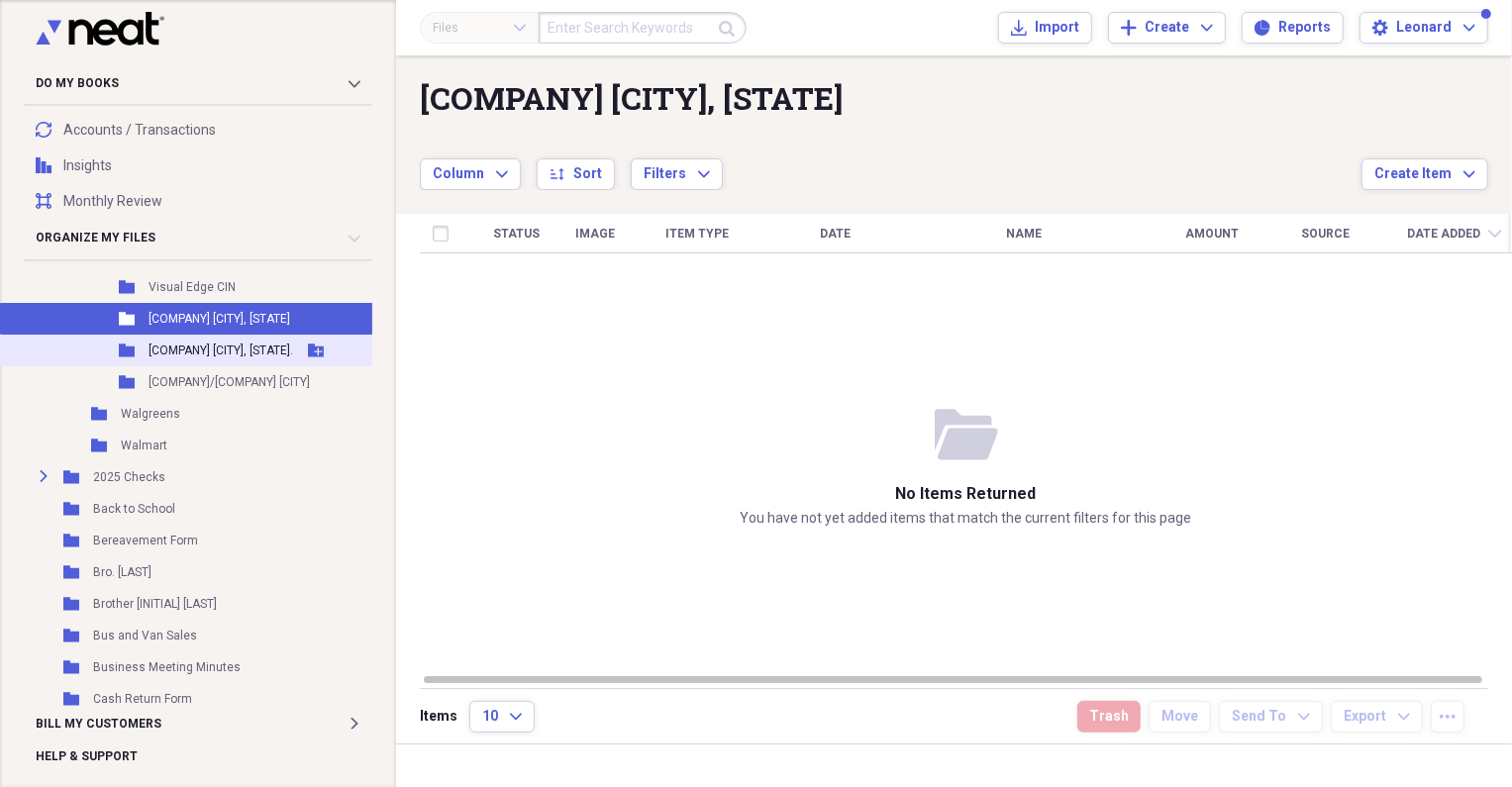 click on "[COMPANY] [CITY], [STATE]." at bounding box center [221, 350] 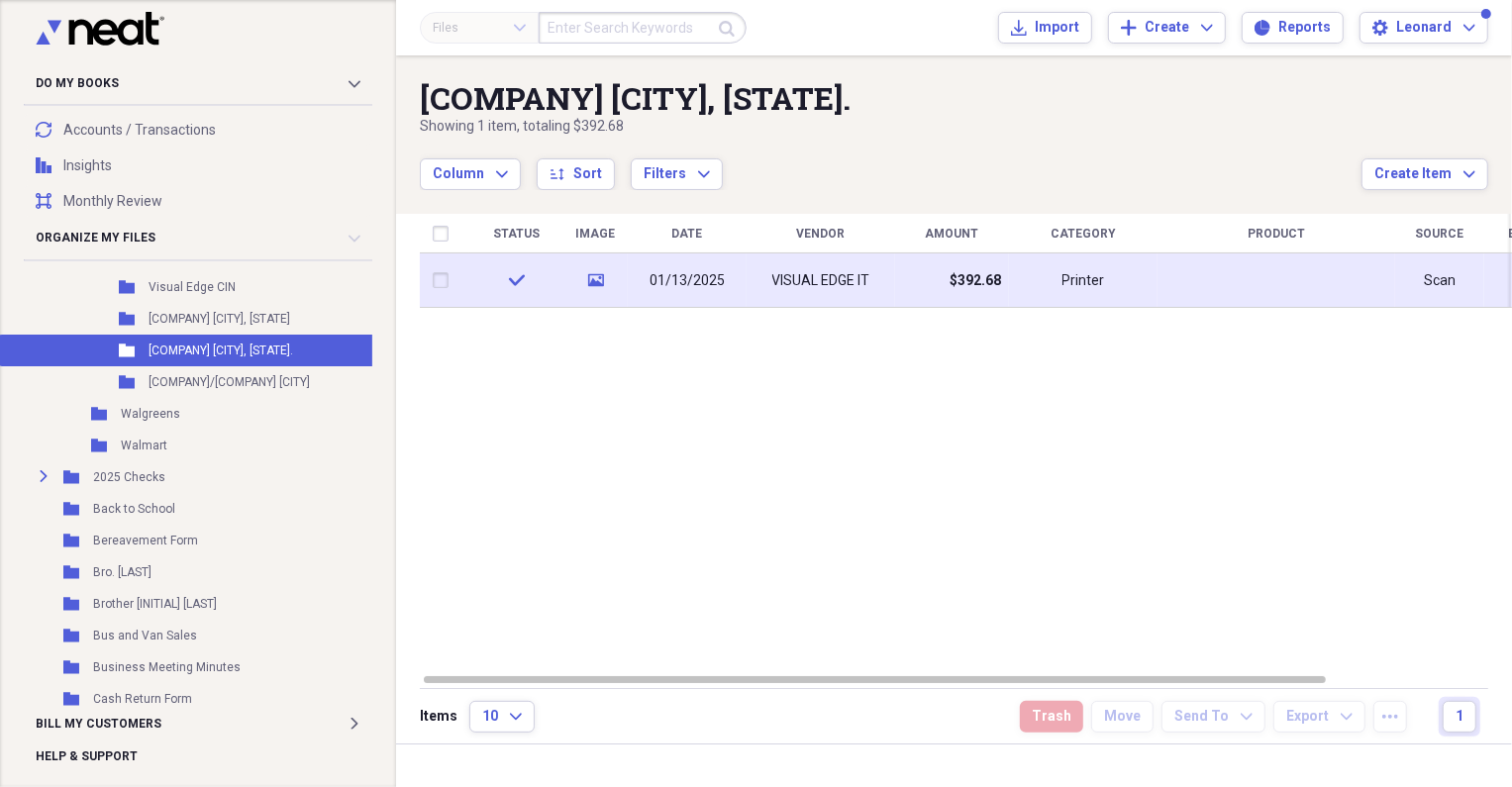 click on "VISUAL EDGE  IT" at bounding box center (821, 280) 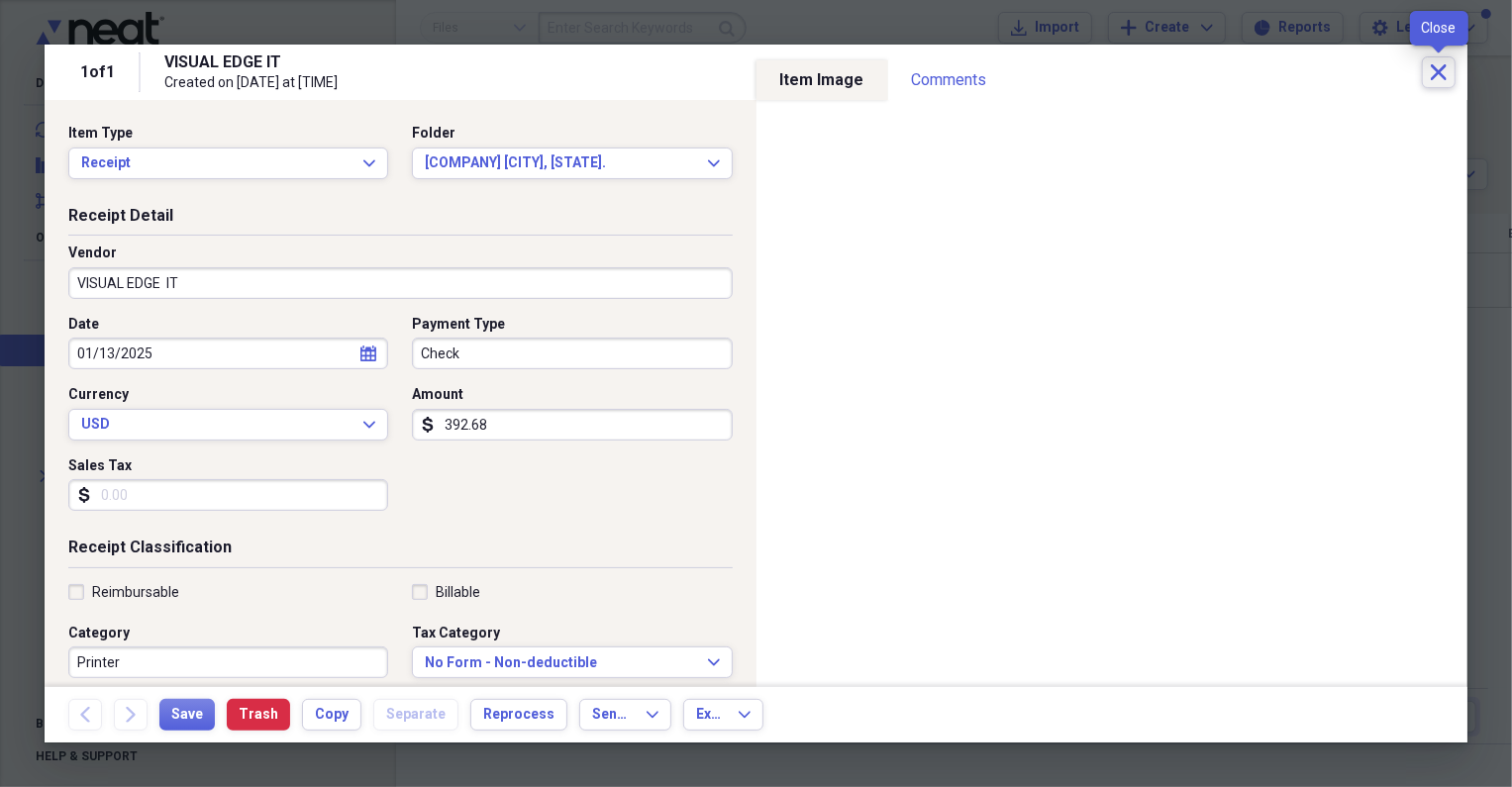 click 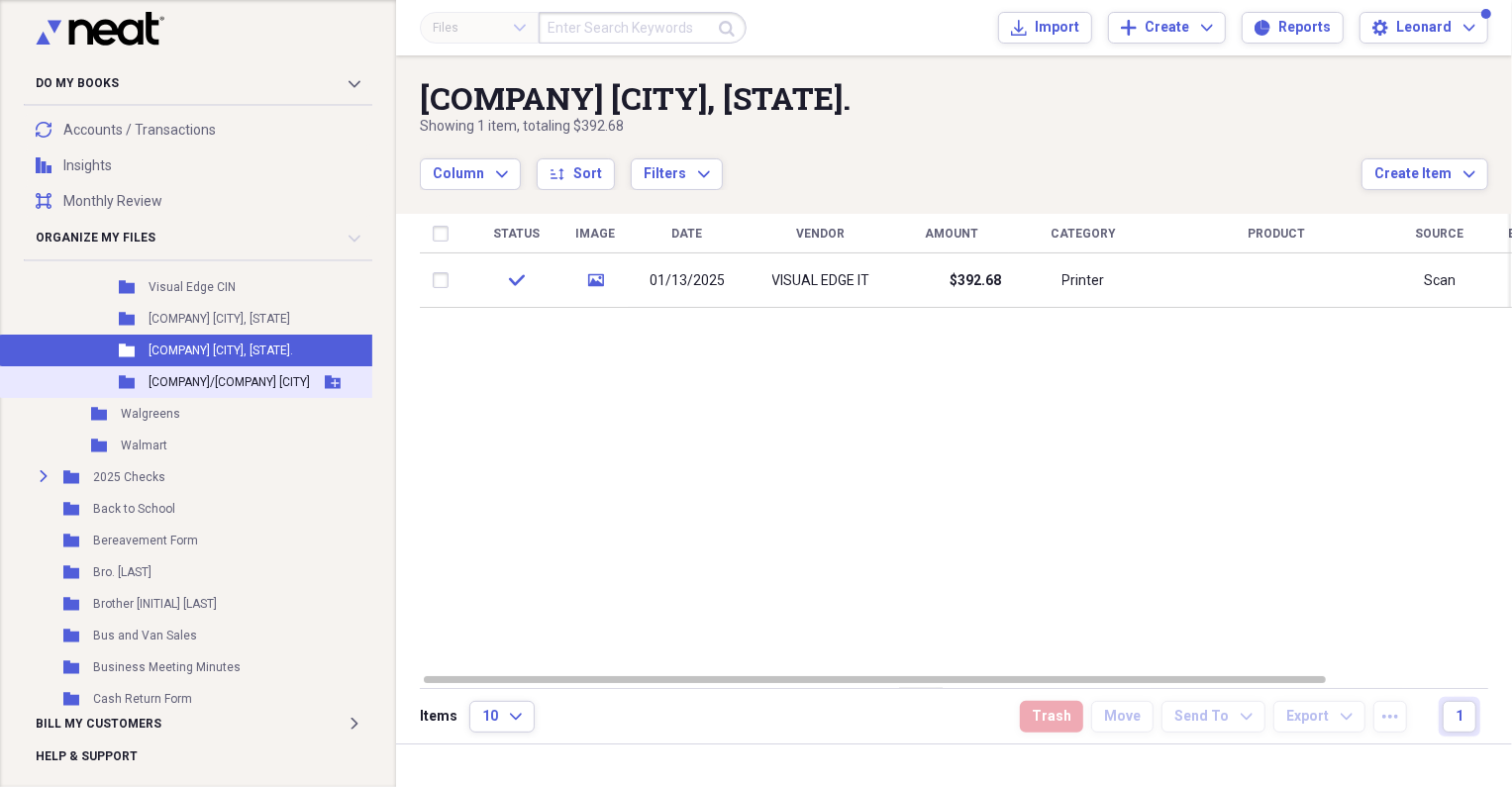 click on "[COMPANY]/[COMPANY] [CITY]" at bounding box center (229, 382) 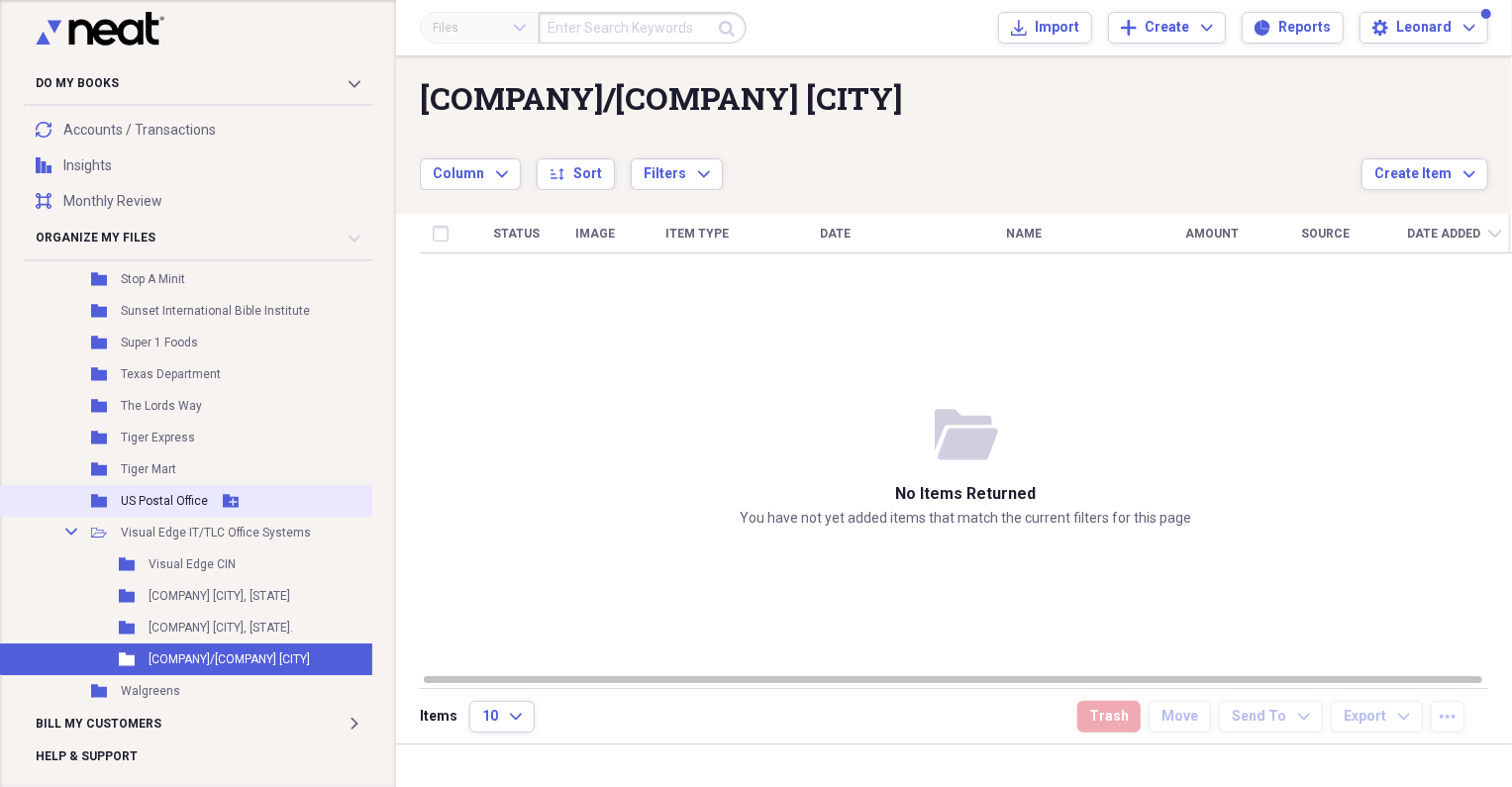 scroll, scrollTop: 3239, scrollLeft: 0, axis: vertical 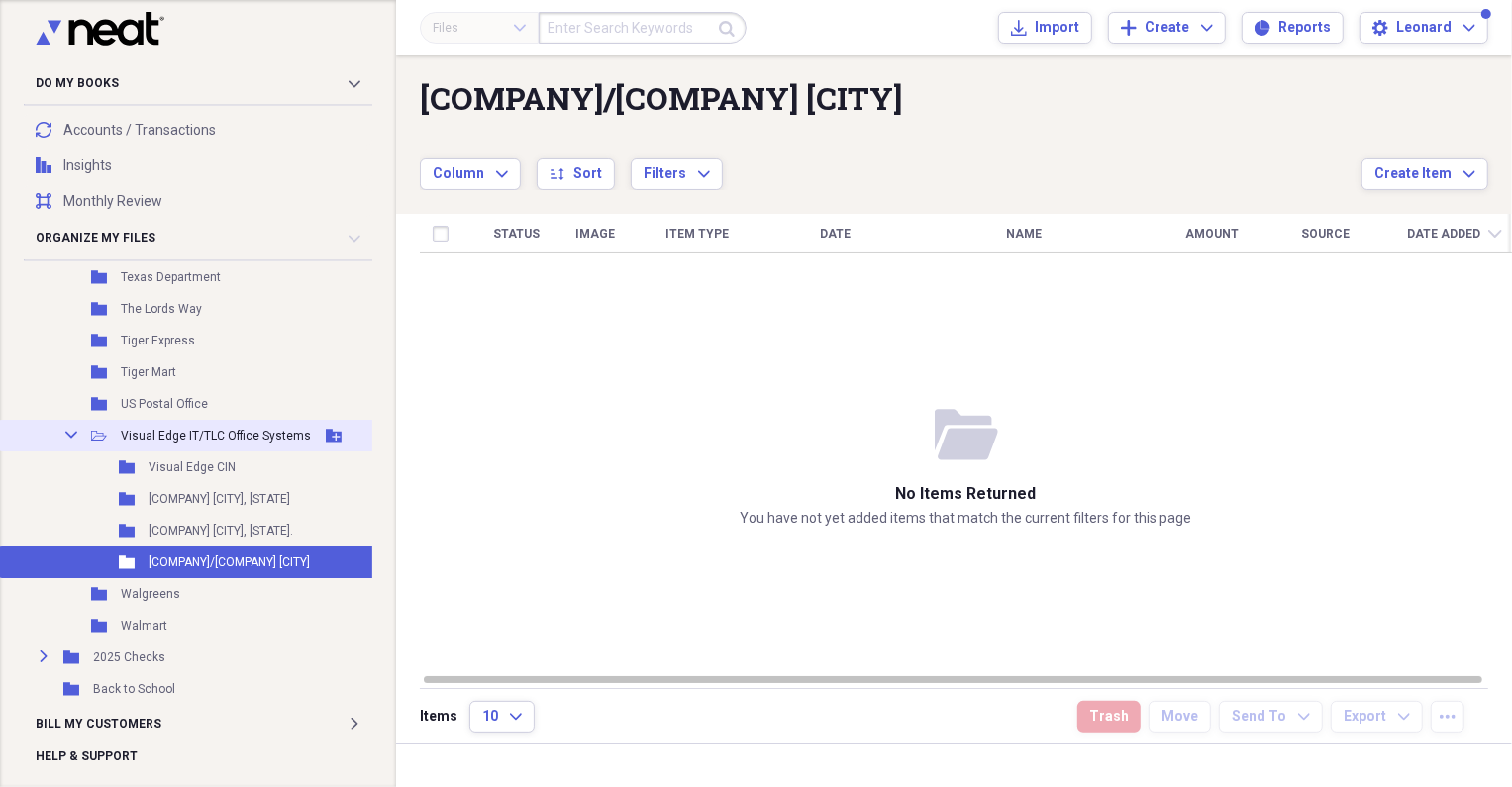 click on "Visual Edge IT/TLC Office Systems" at bounding box center (216, 436) 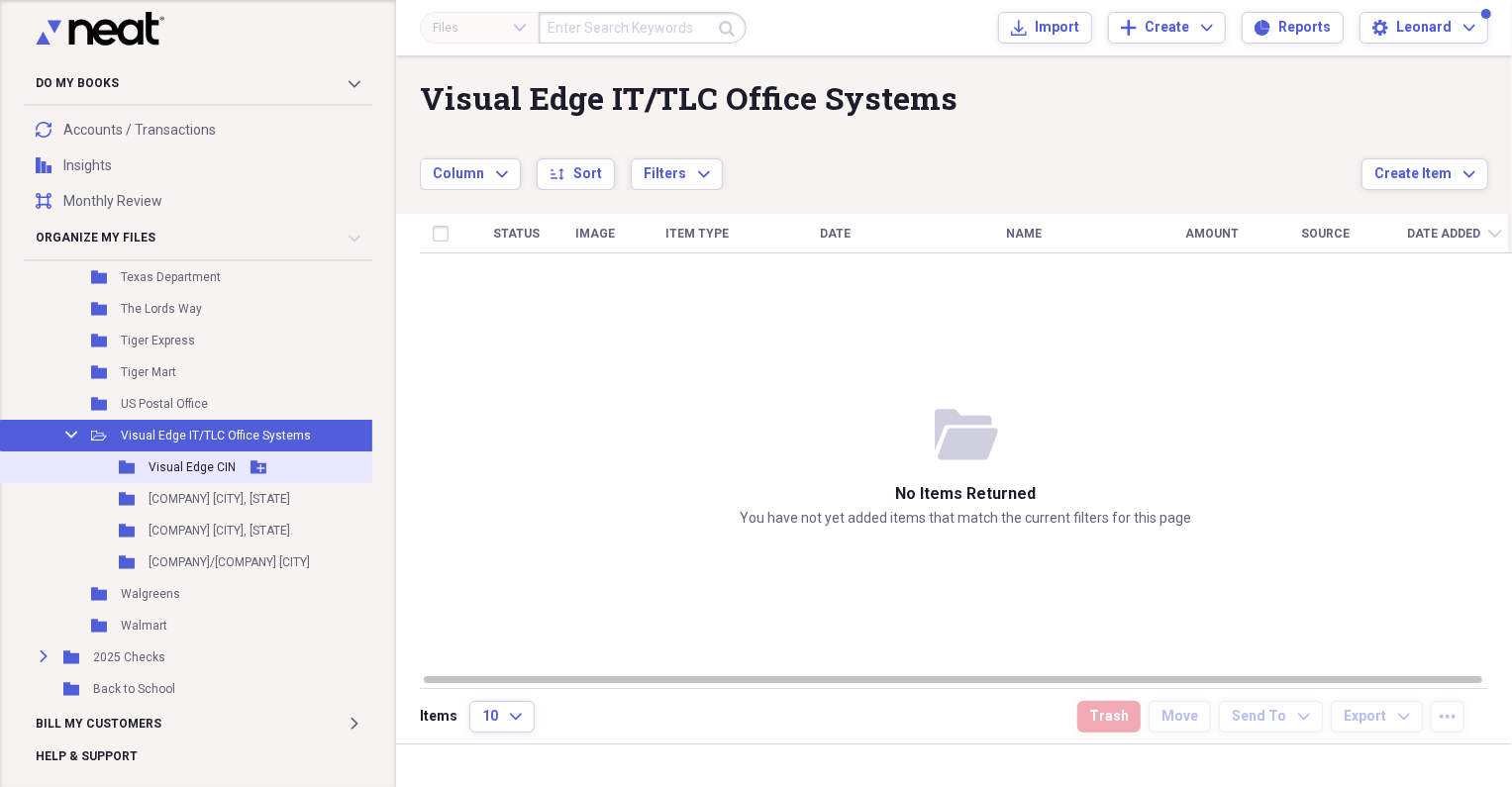 click on "Visual Edge CIN" at bounding box center (192, 467) 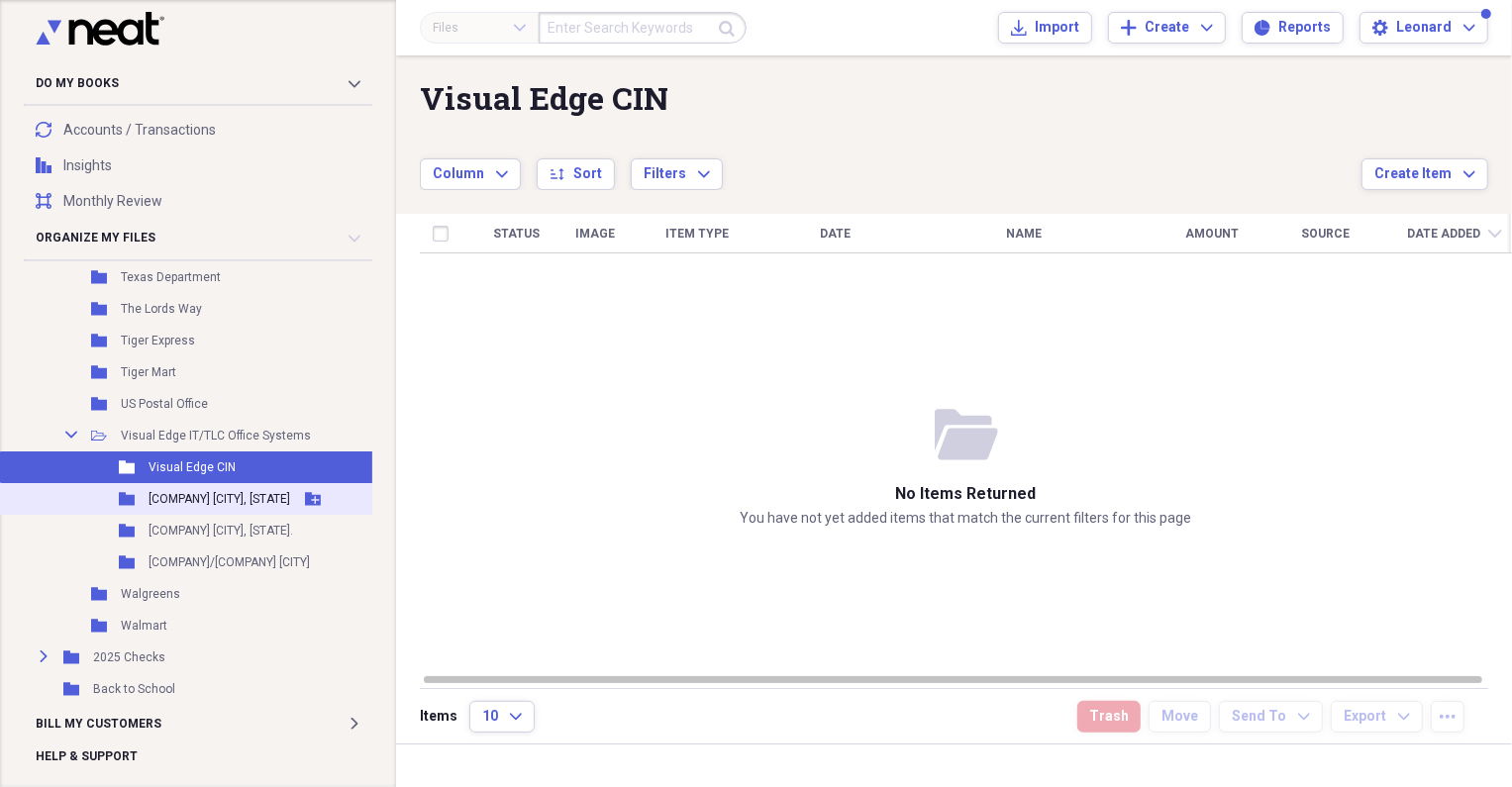 click on "[COMPANY] [CITY], [STATE]" at bounding box center [219, 499] 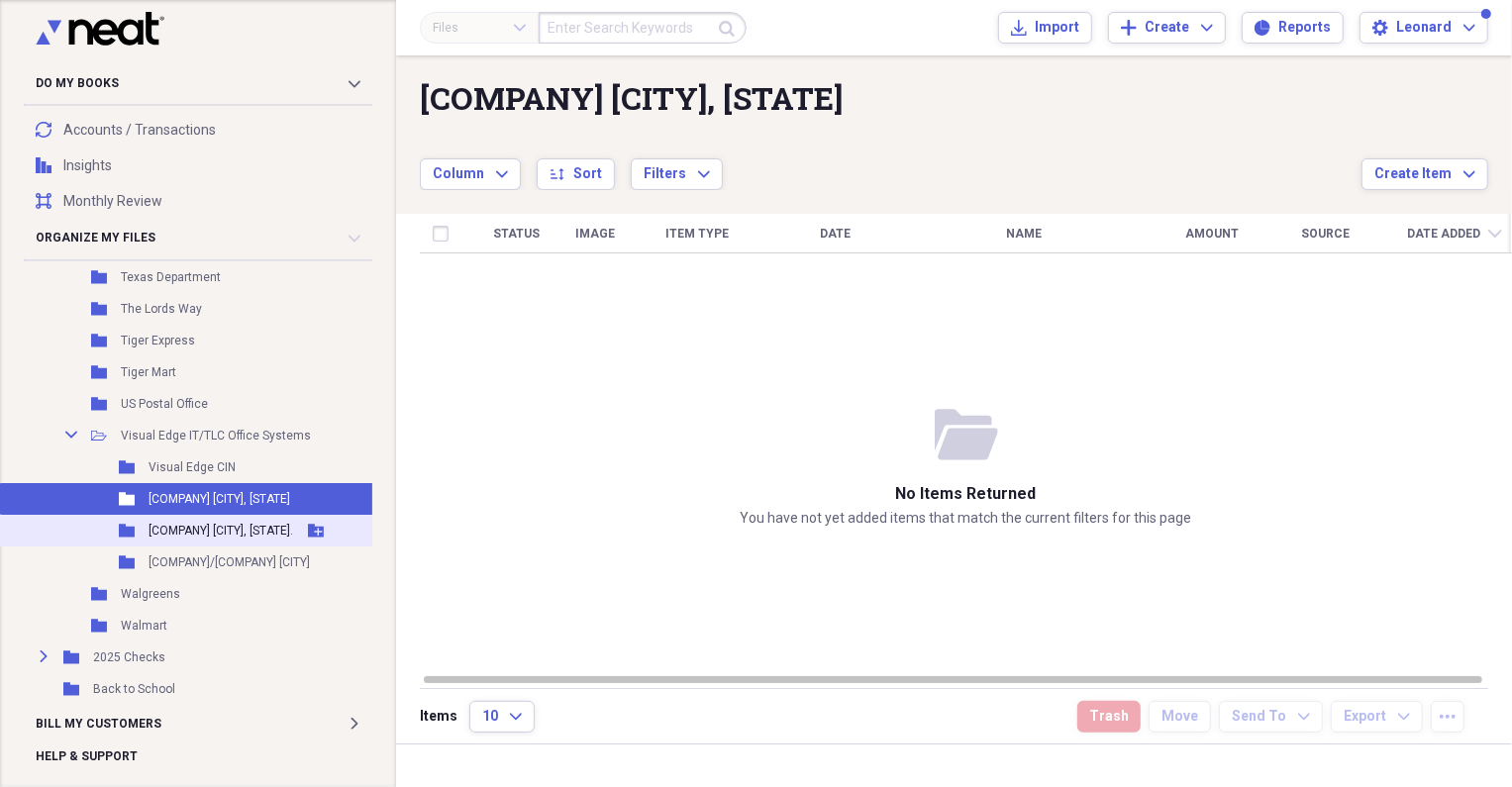 click on "[COMPANY] [CITY], [STATE]." at bounding box center (221, 531) 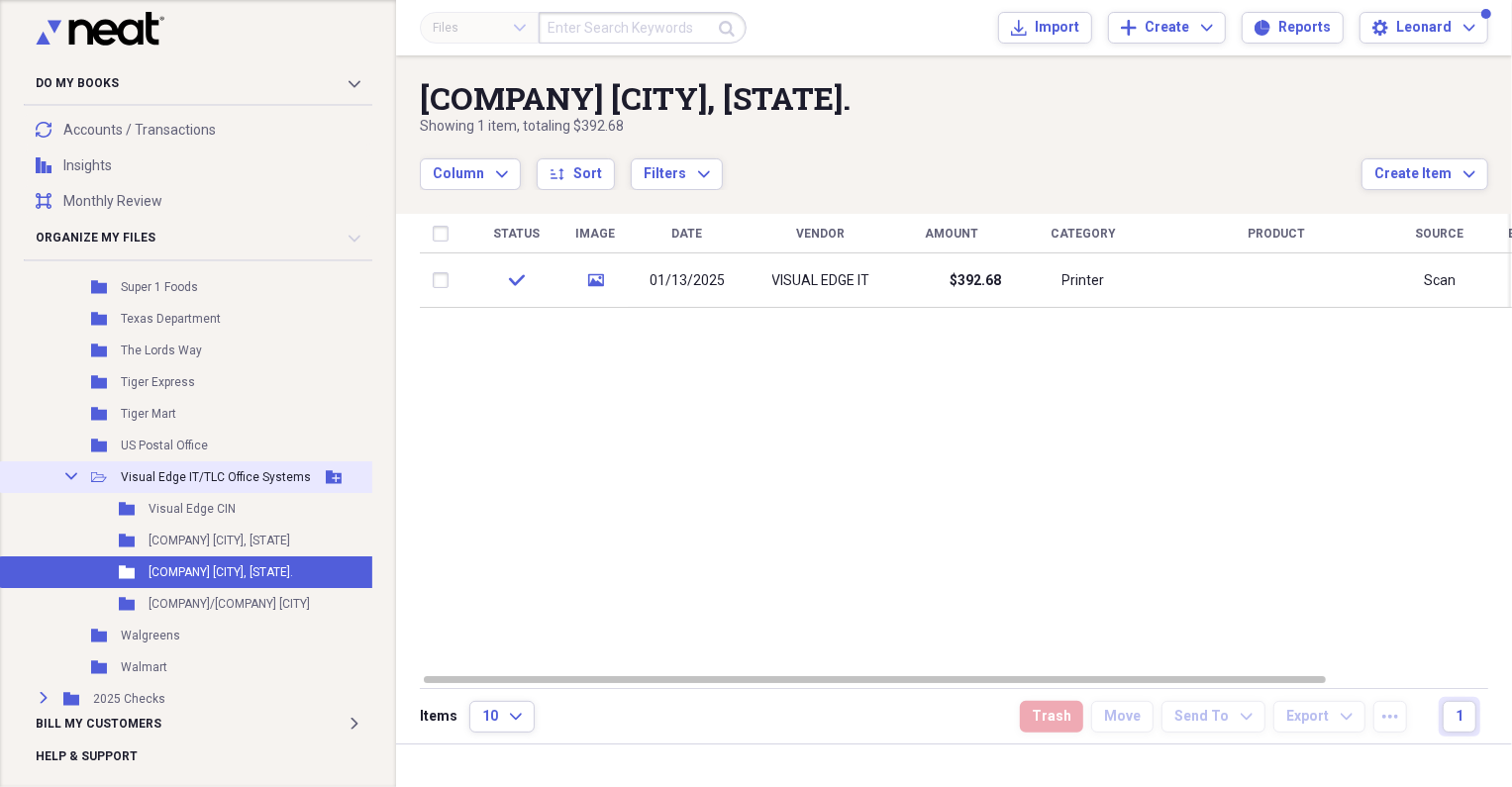 scroll, scrollTop: 3239, scrollLeft: 0, axis: vertical 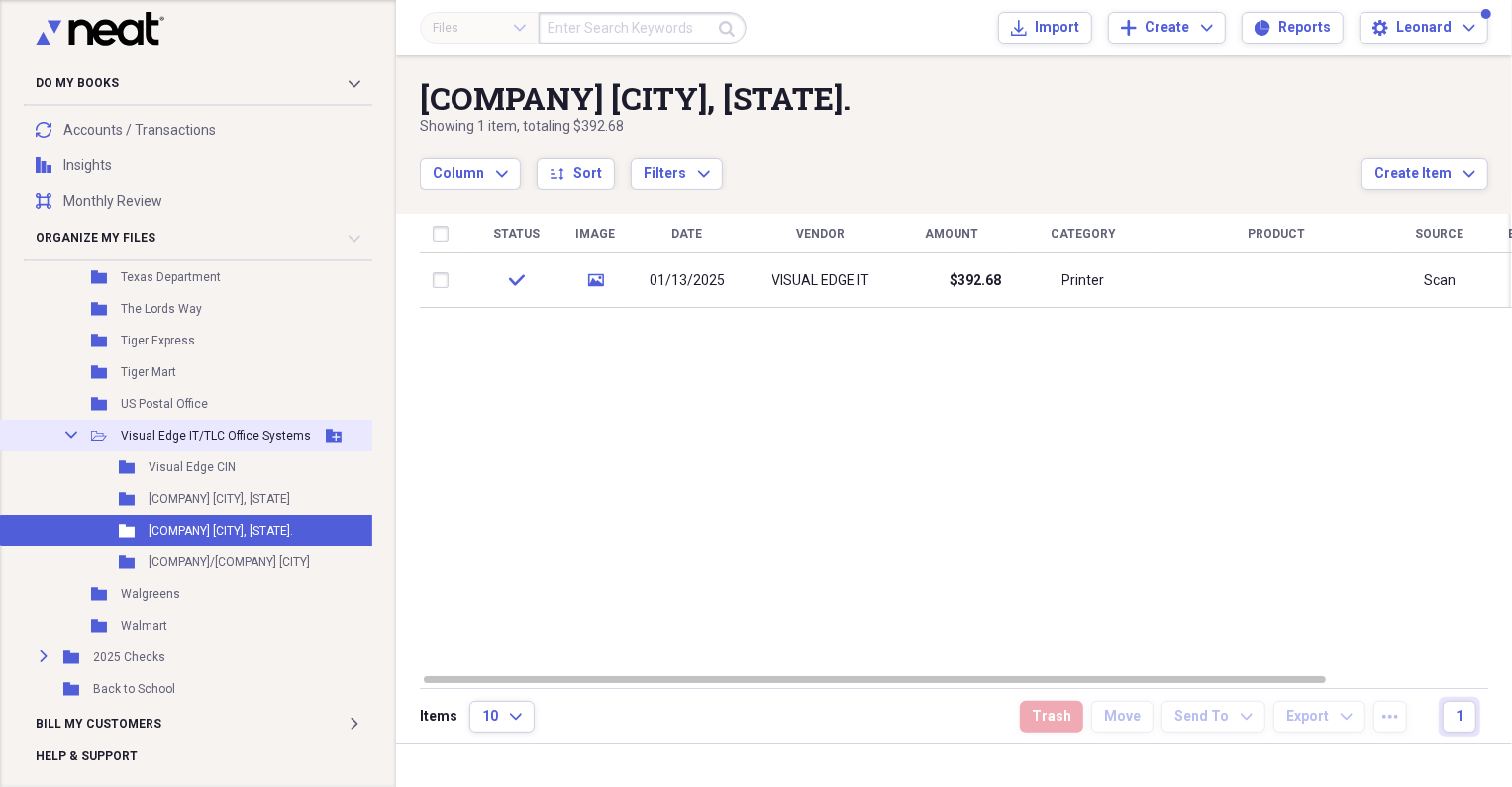 click on "Collapse" 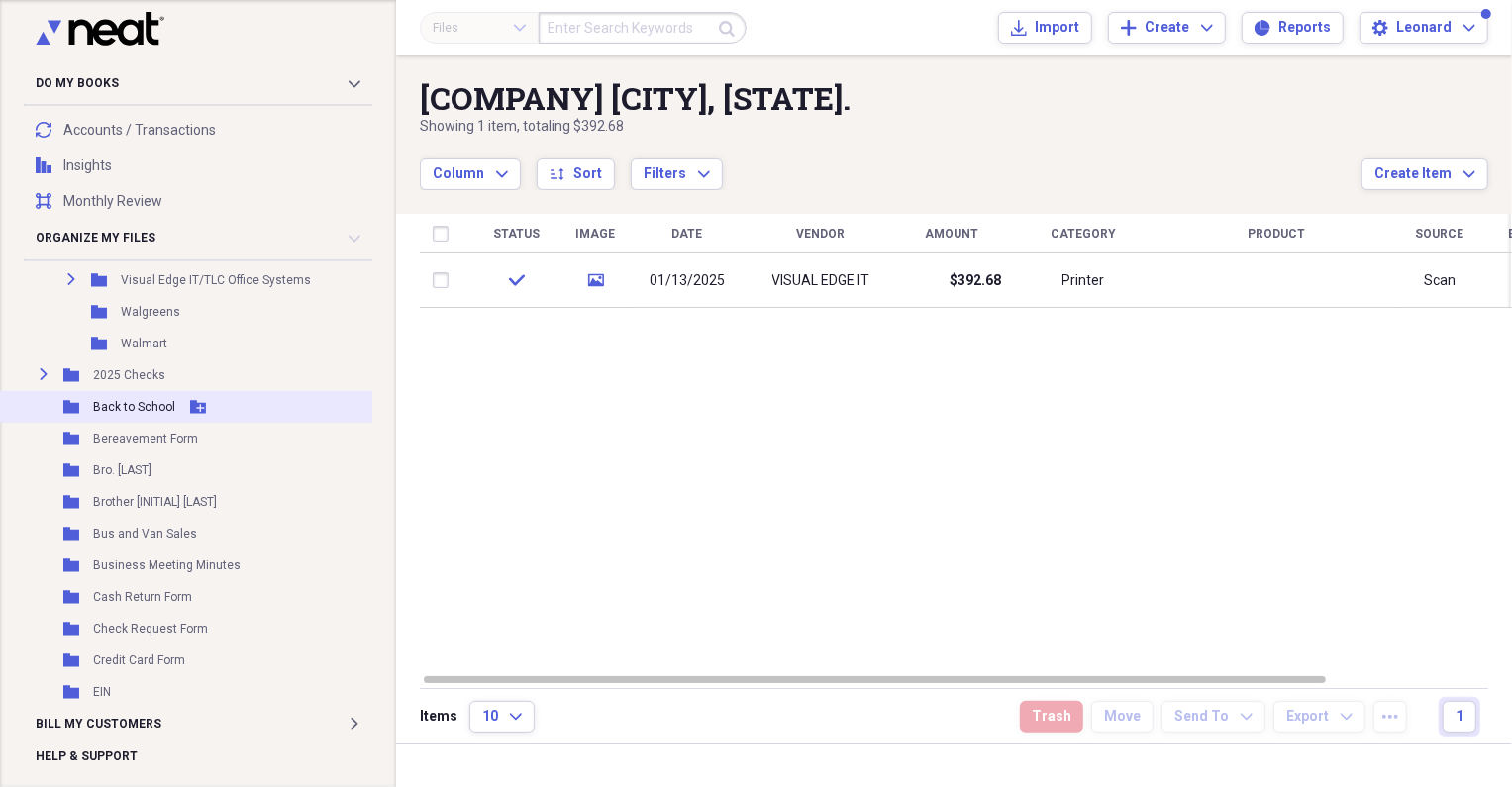 scroll, scrollTop: 3599, scrollLeft: 0, axis: vertical 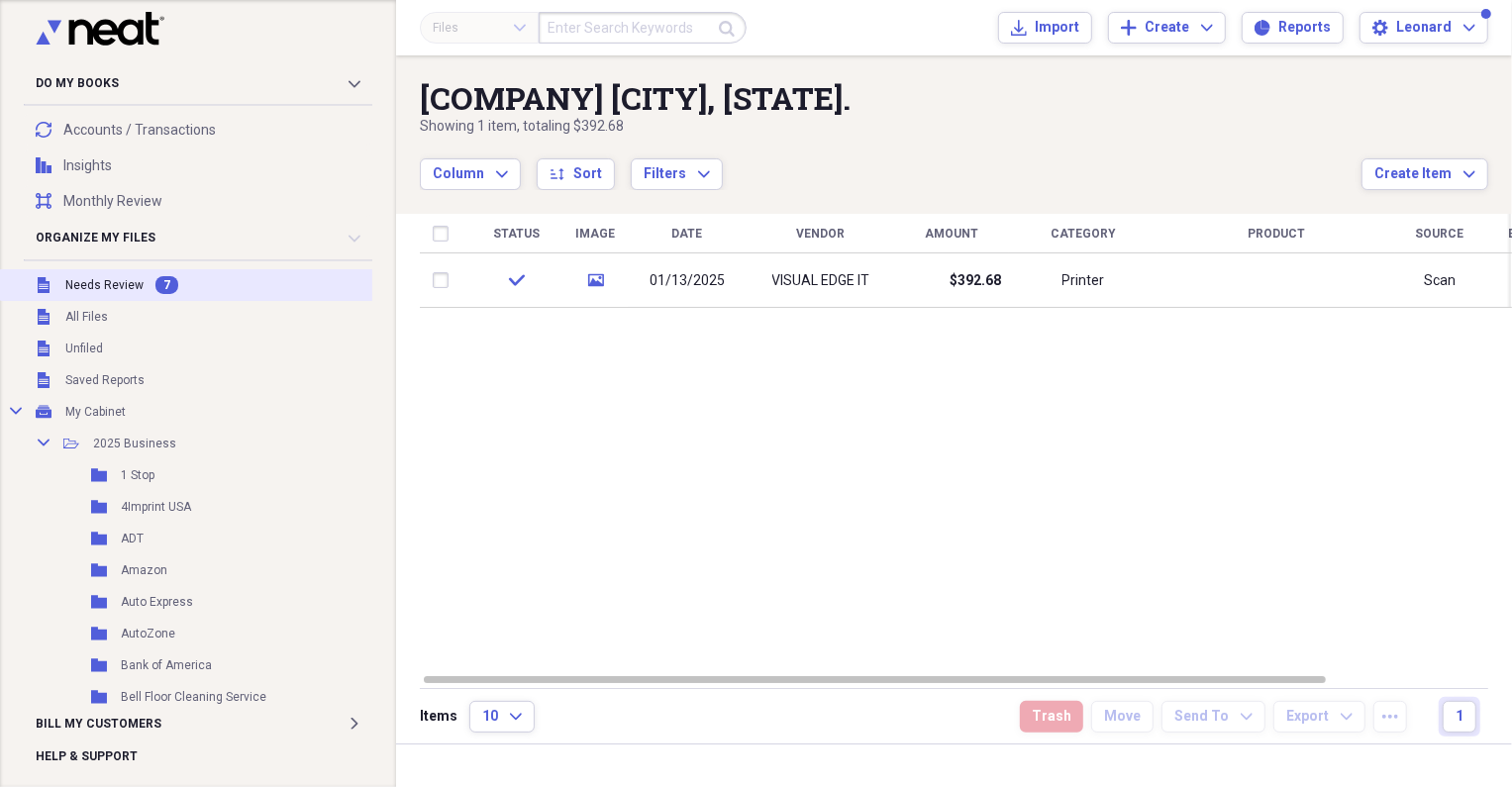 click on "Unfiled Needs Review 7" at bounding box center [238, 285] 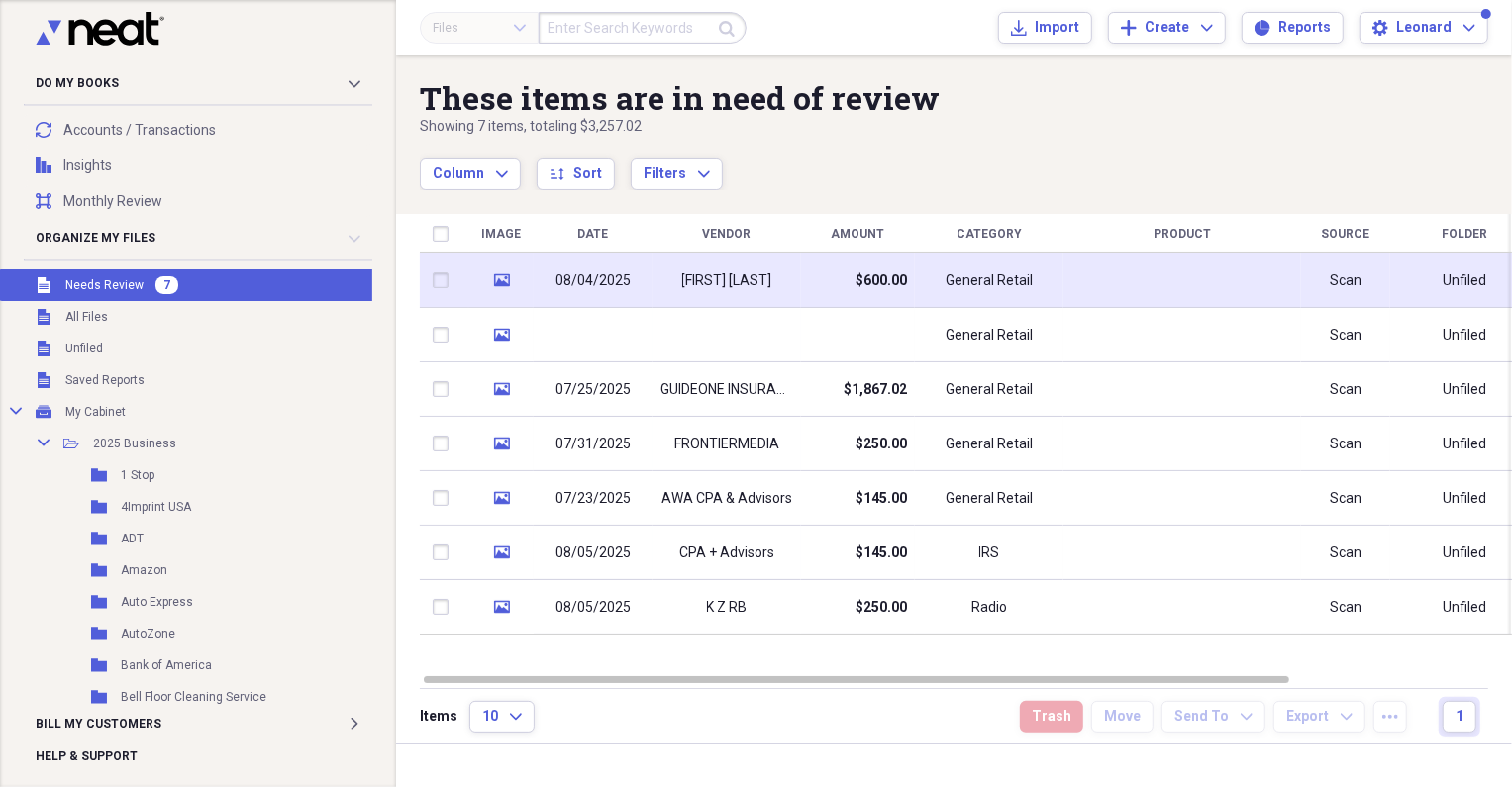 click on "[FIRST] [LAST]" at bounding box center (727, 281) 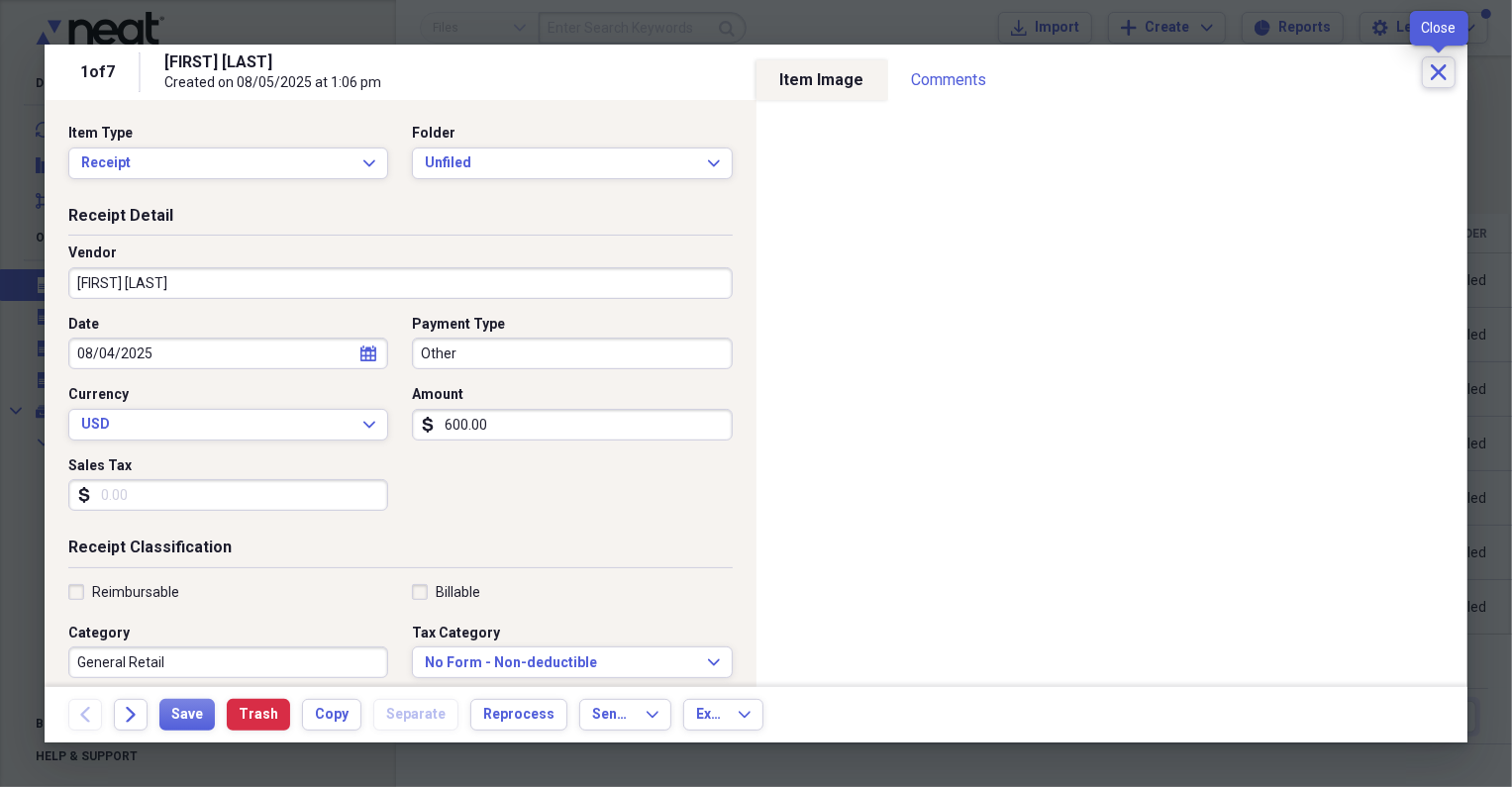 click on "Close" 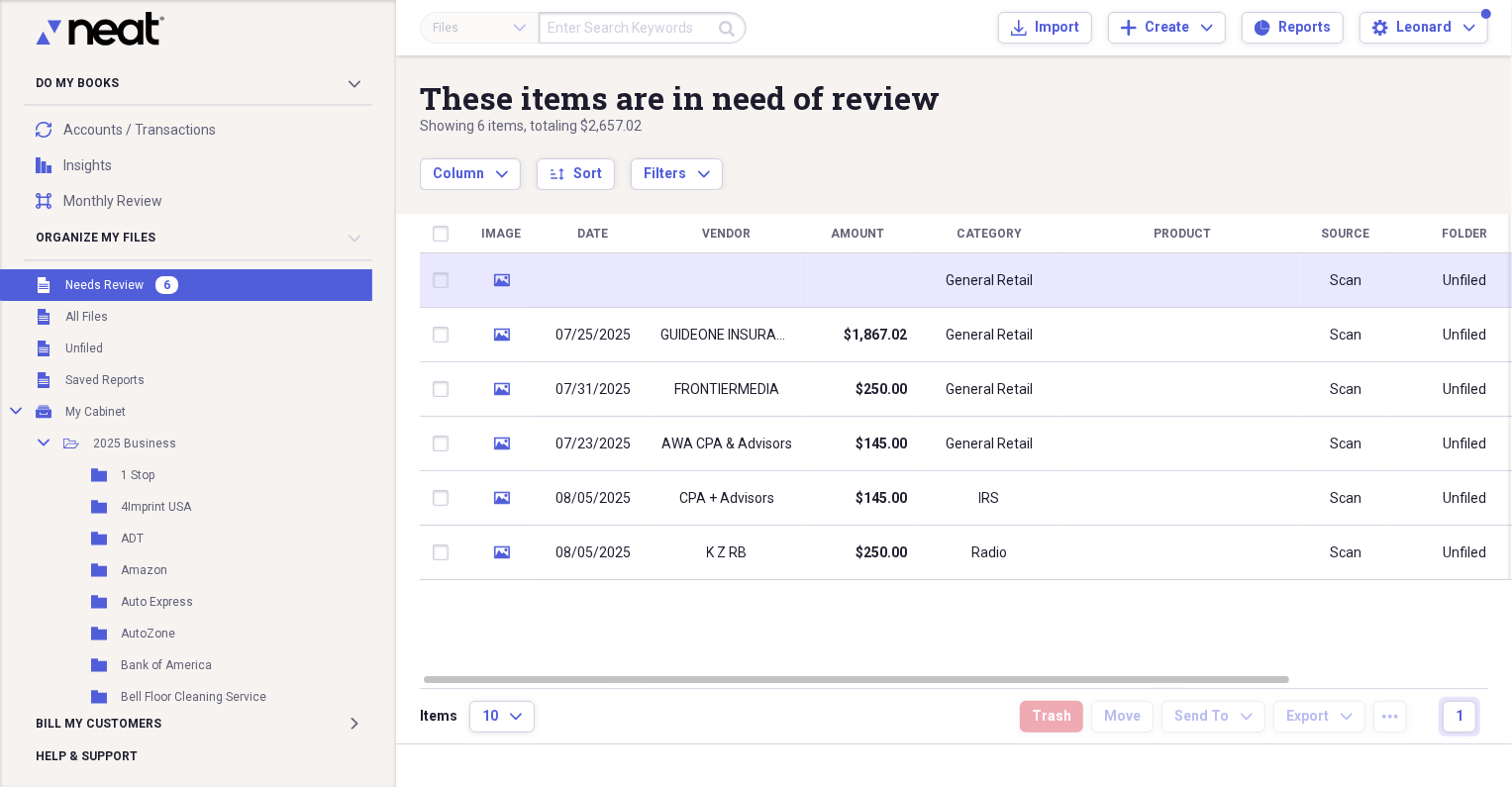 click on "General Retail" at bounding box center [989, 280] 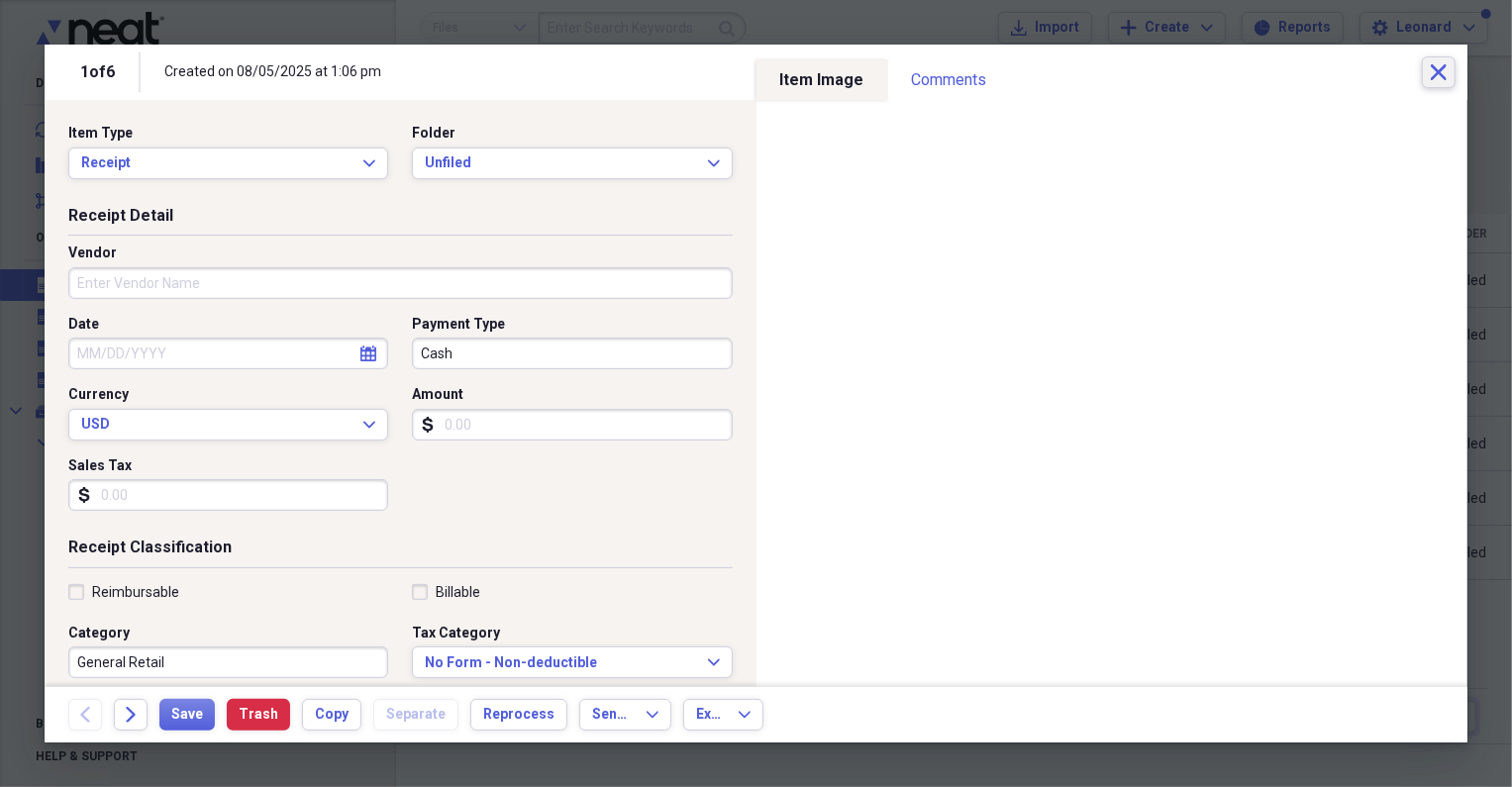 click on "Close" 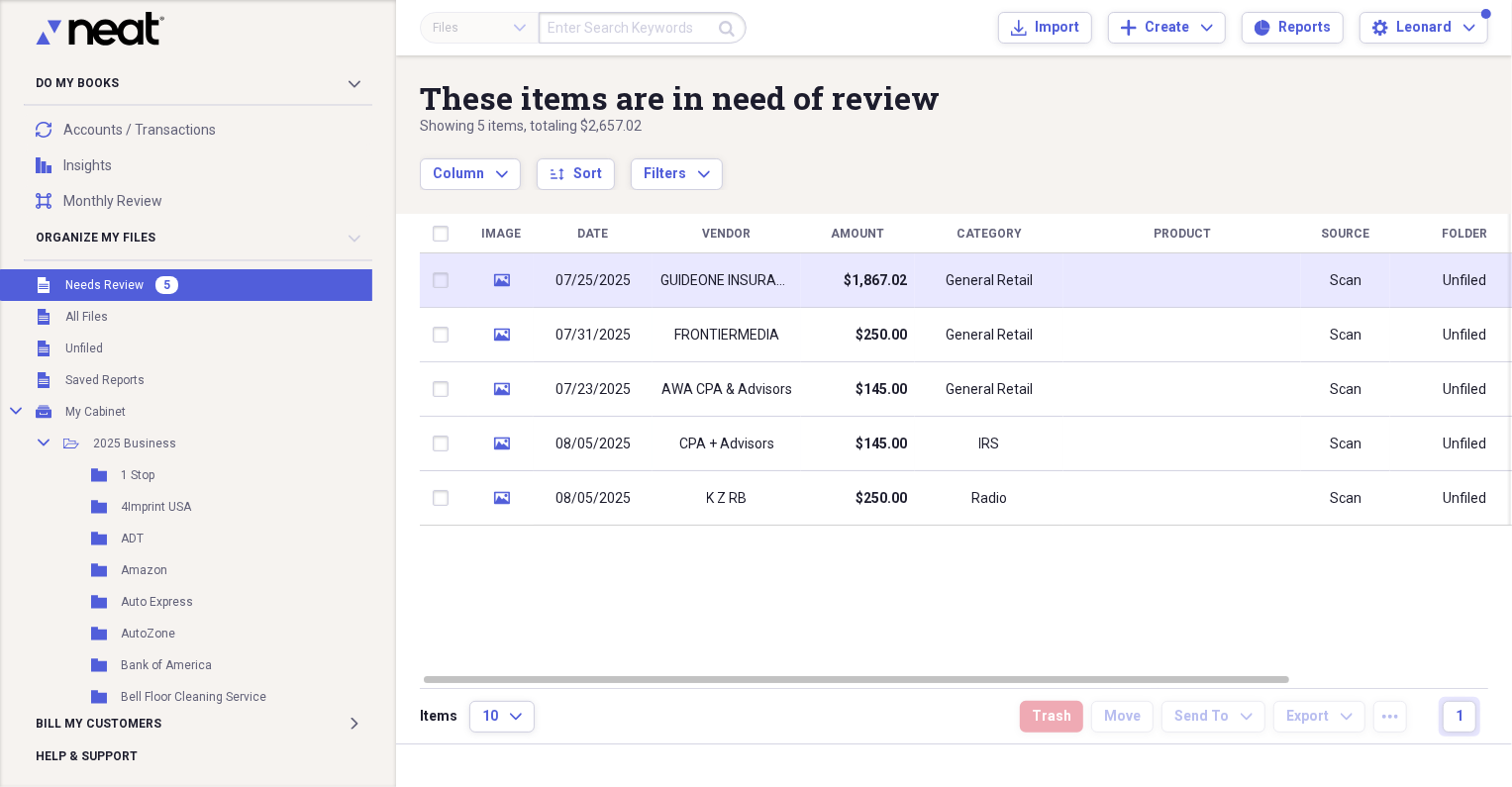 click on "General Retail" at bounding box center [989, 281] 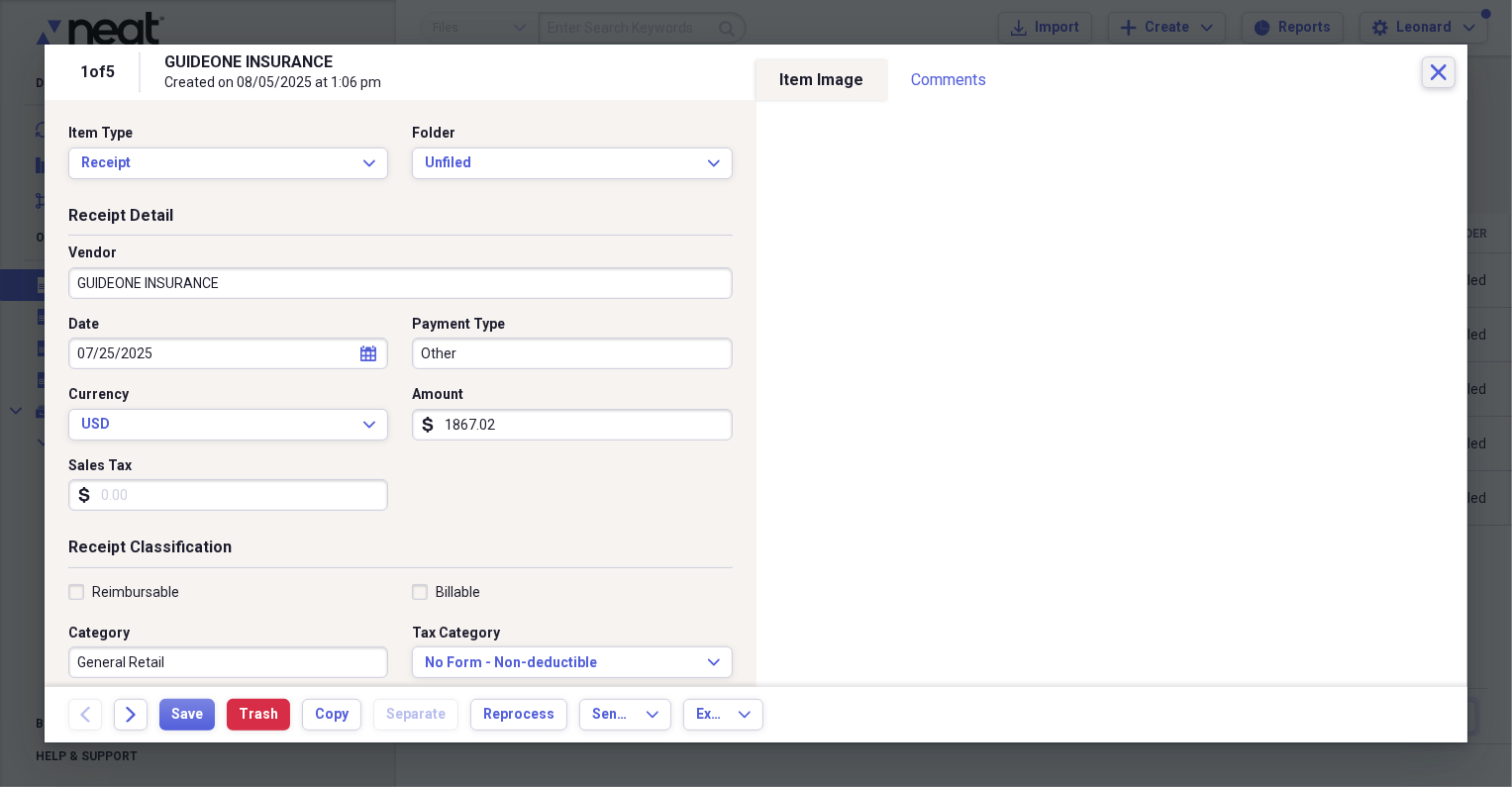 click on "Close" at bounding box center [1439, 72] 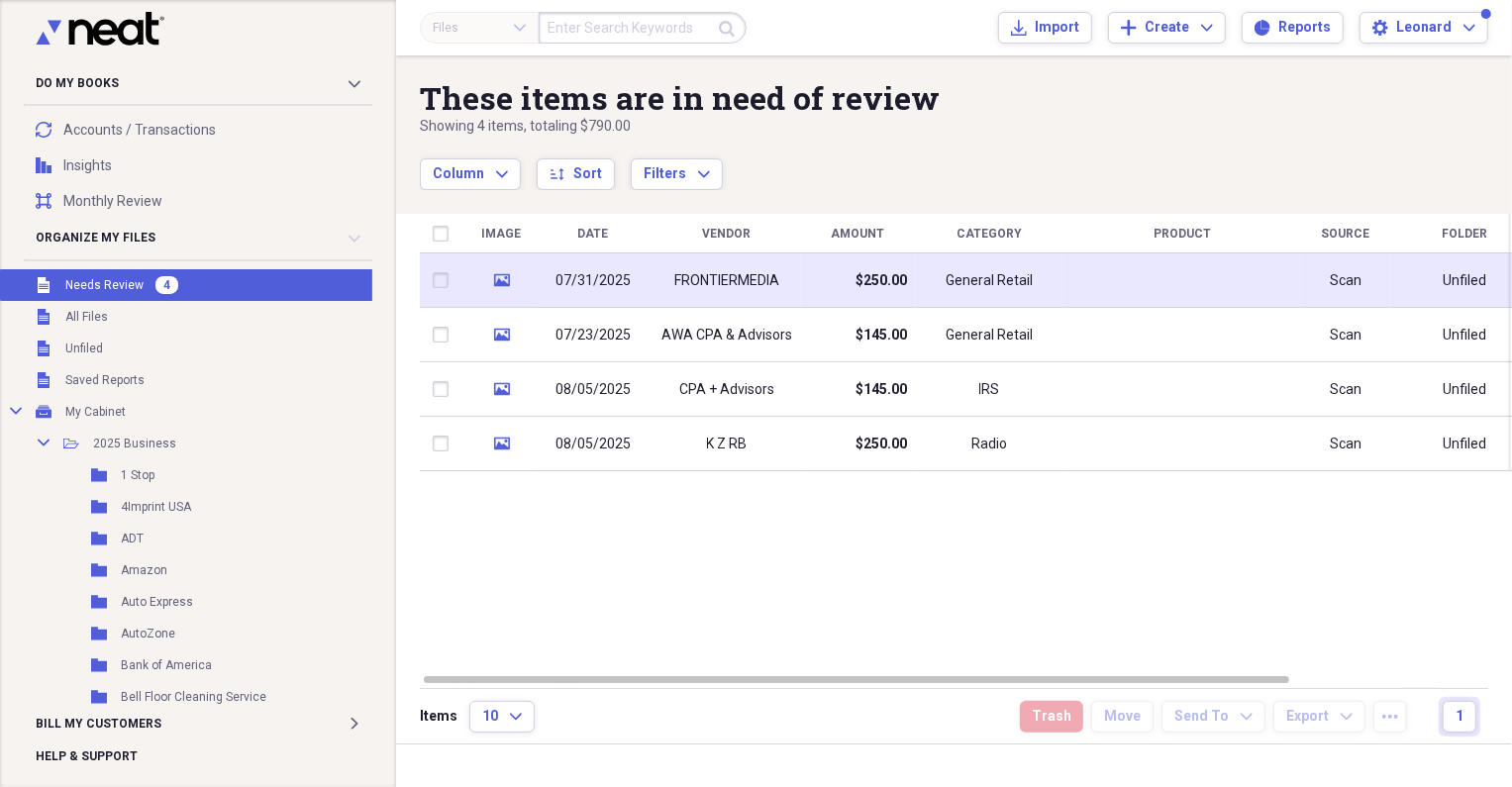 click at bounding box center (1182, 280) 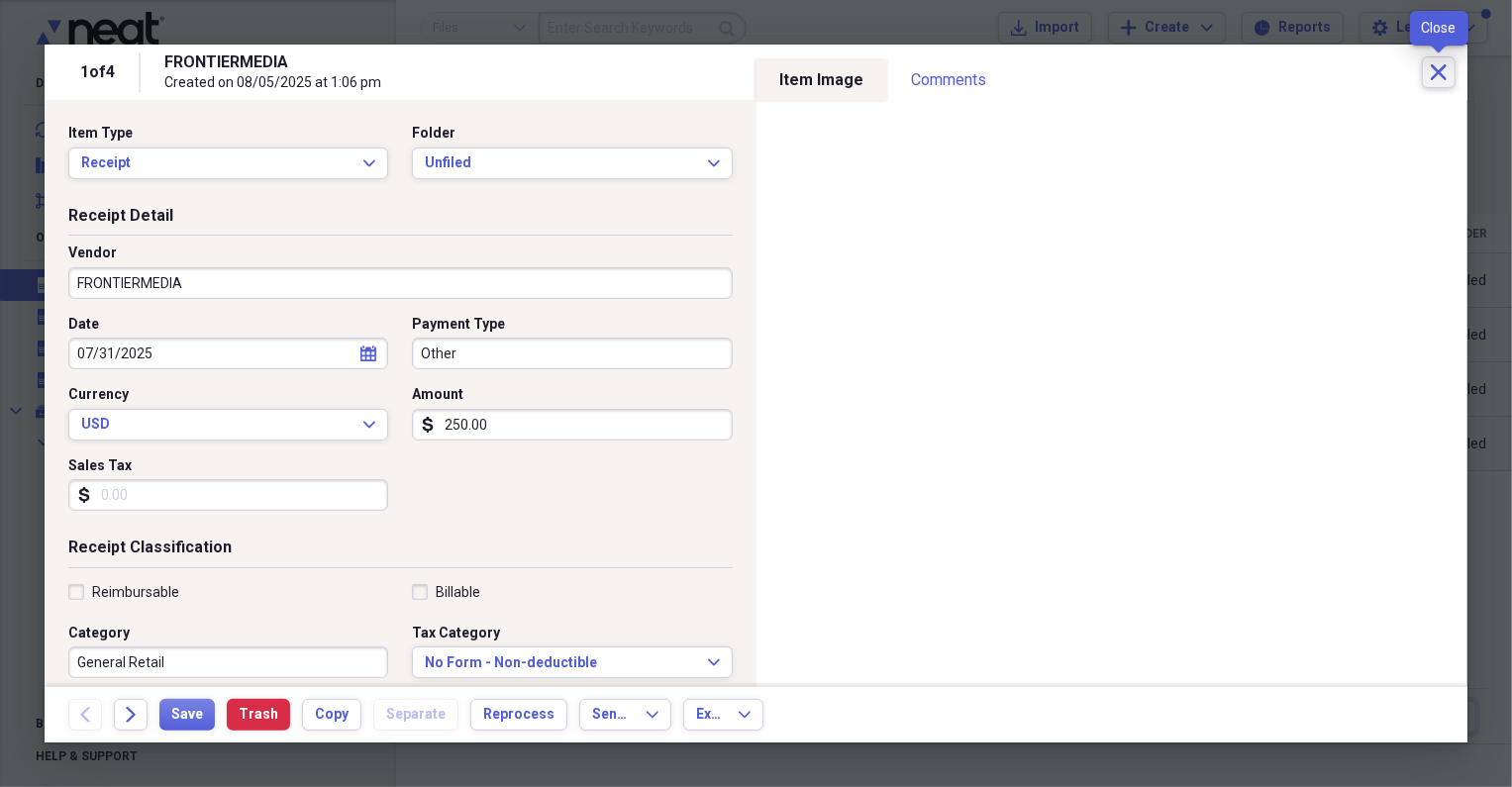 click on "Close" at bounding box center (1439, 72) 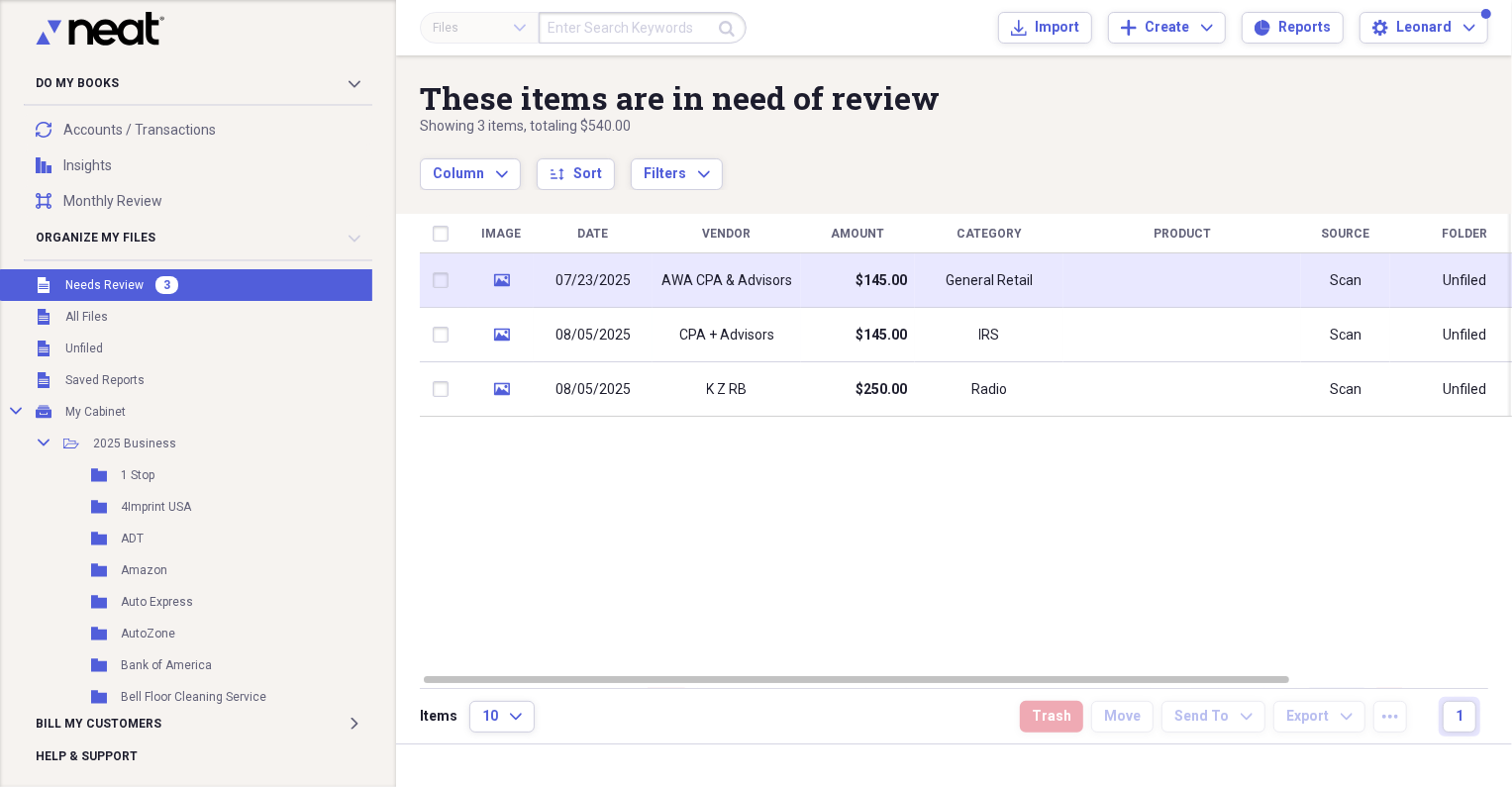 click on "Unfiled" at bounding box center [1464, 280] 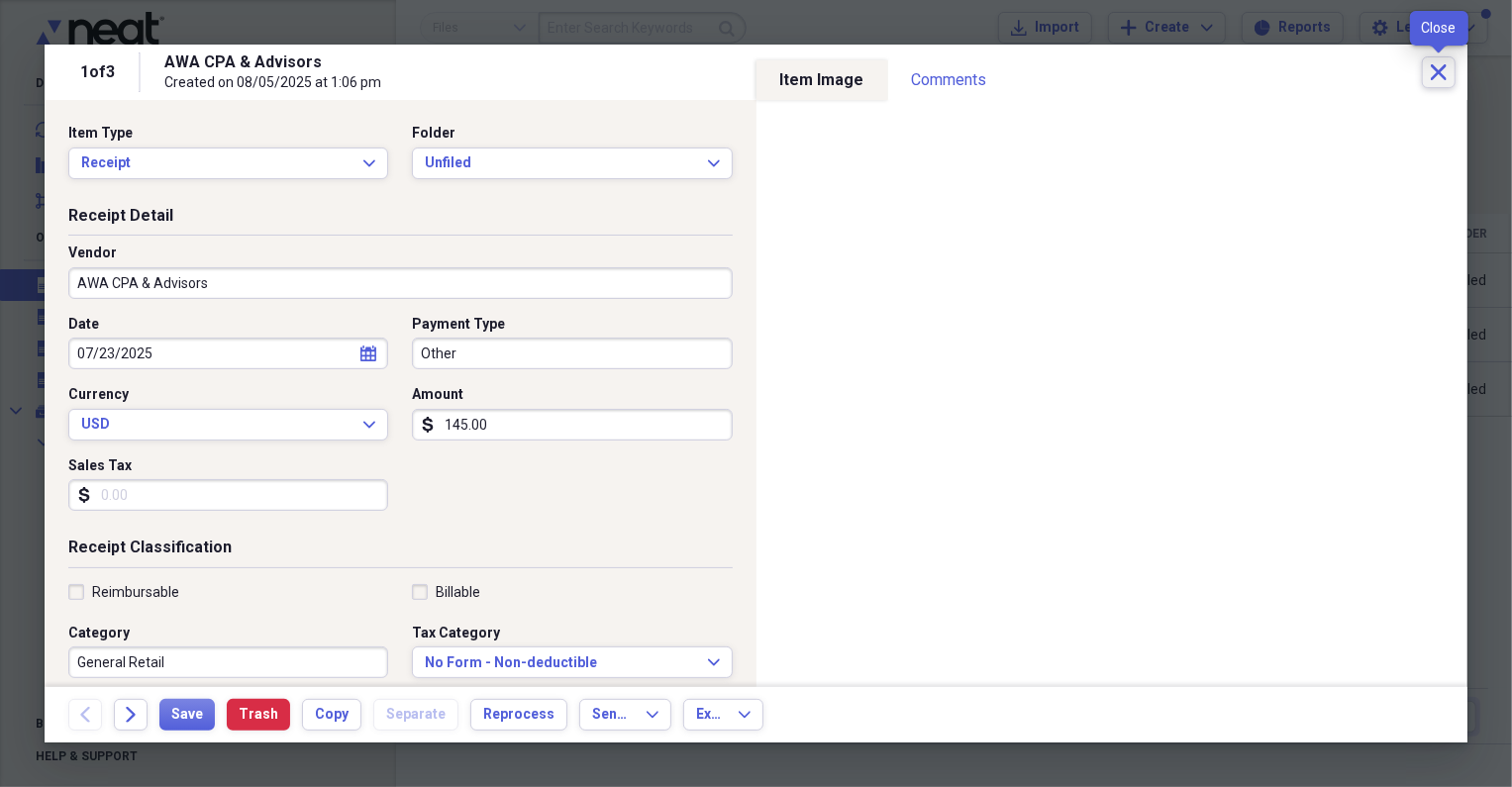 click on "Close" at bounding box center (1439, 72) 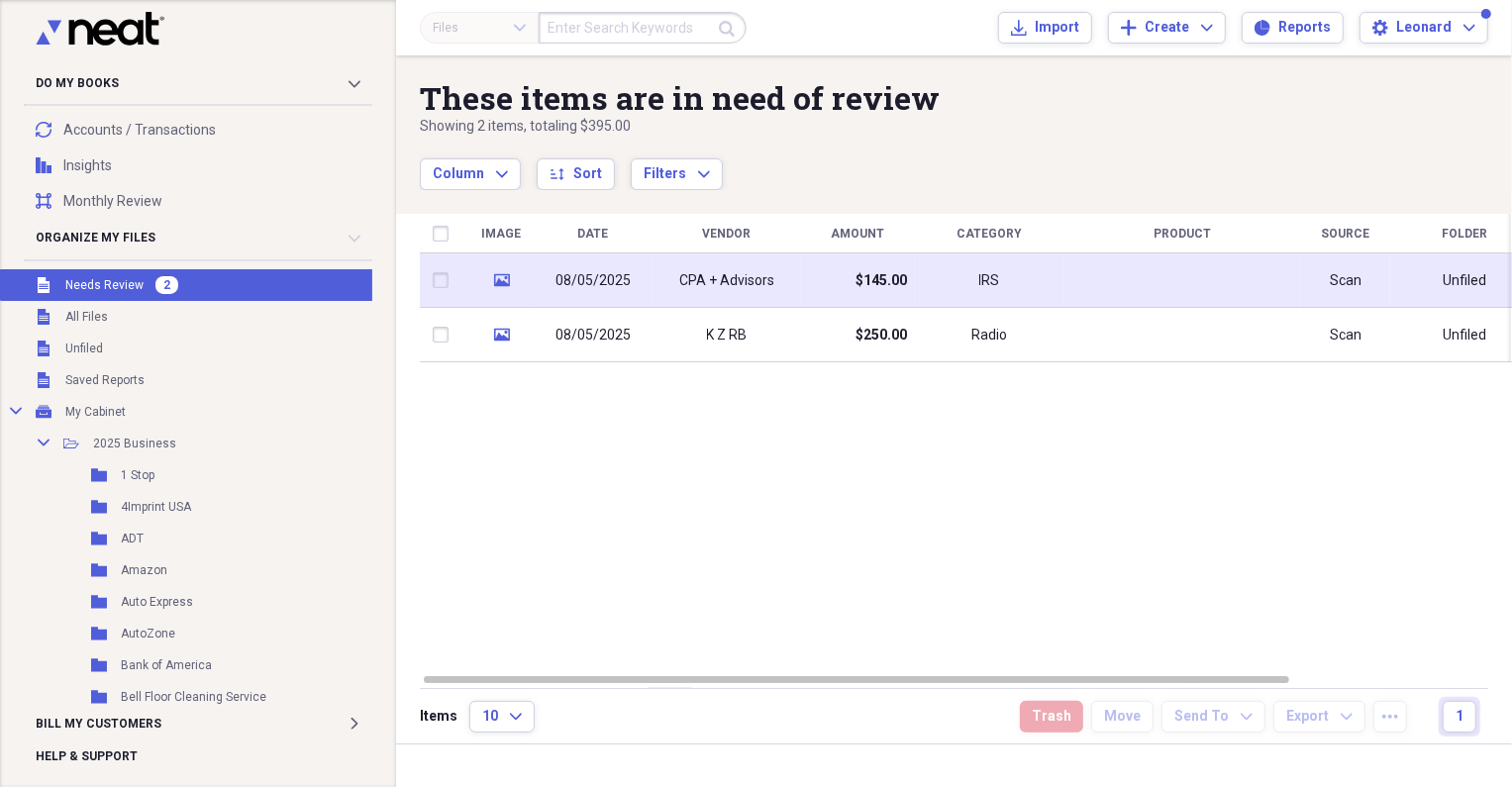 click on "Scan" at bounding box center (1346, 280) 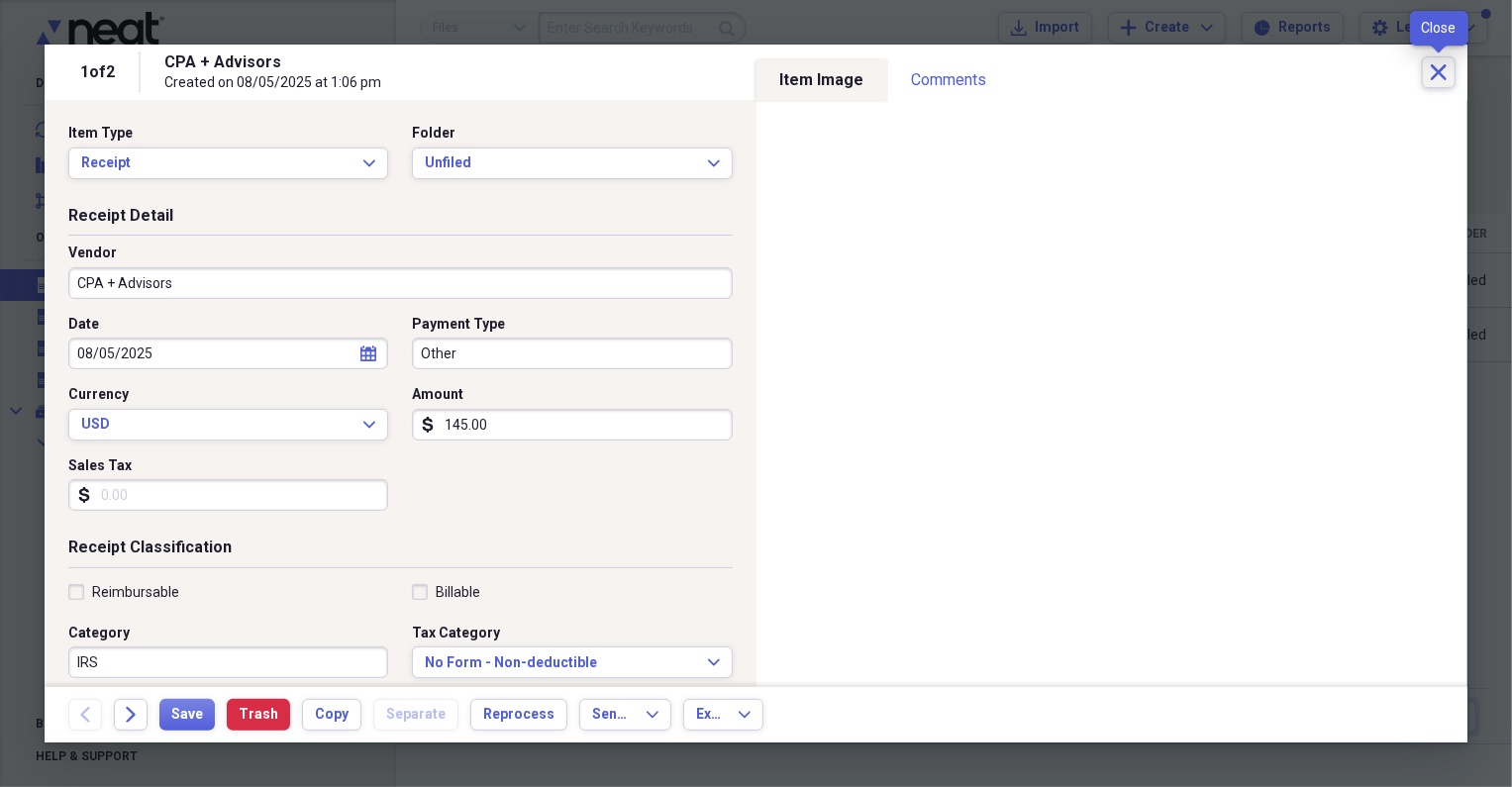 click 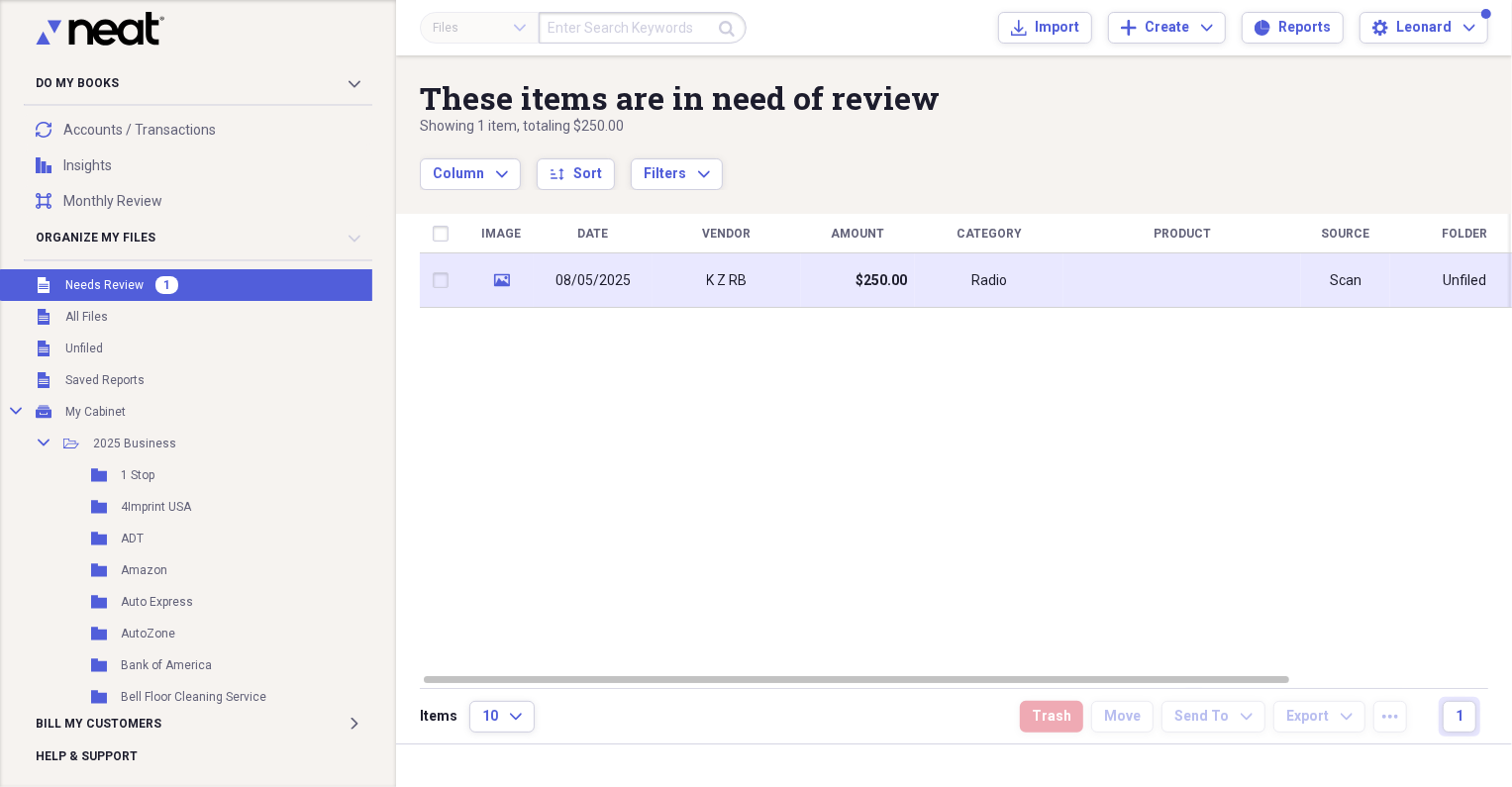 drag, startPoint x: 1350, startPoint y: 279, endPoint x: 1347, endPoint y: 326, distance: 47.095647 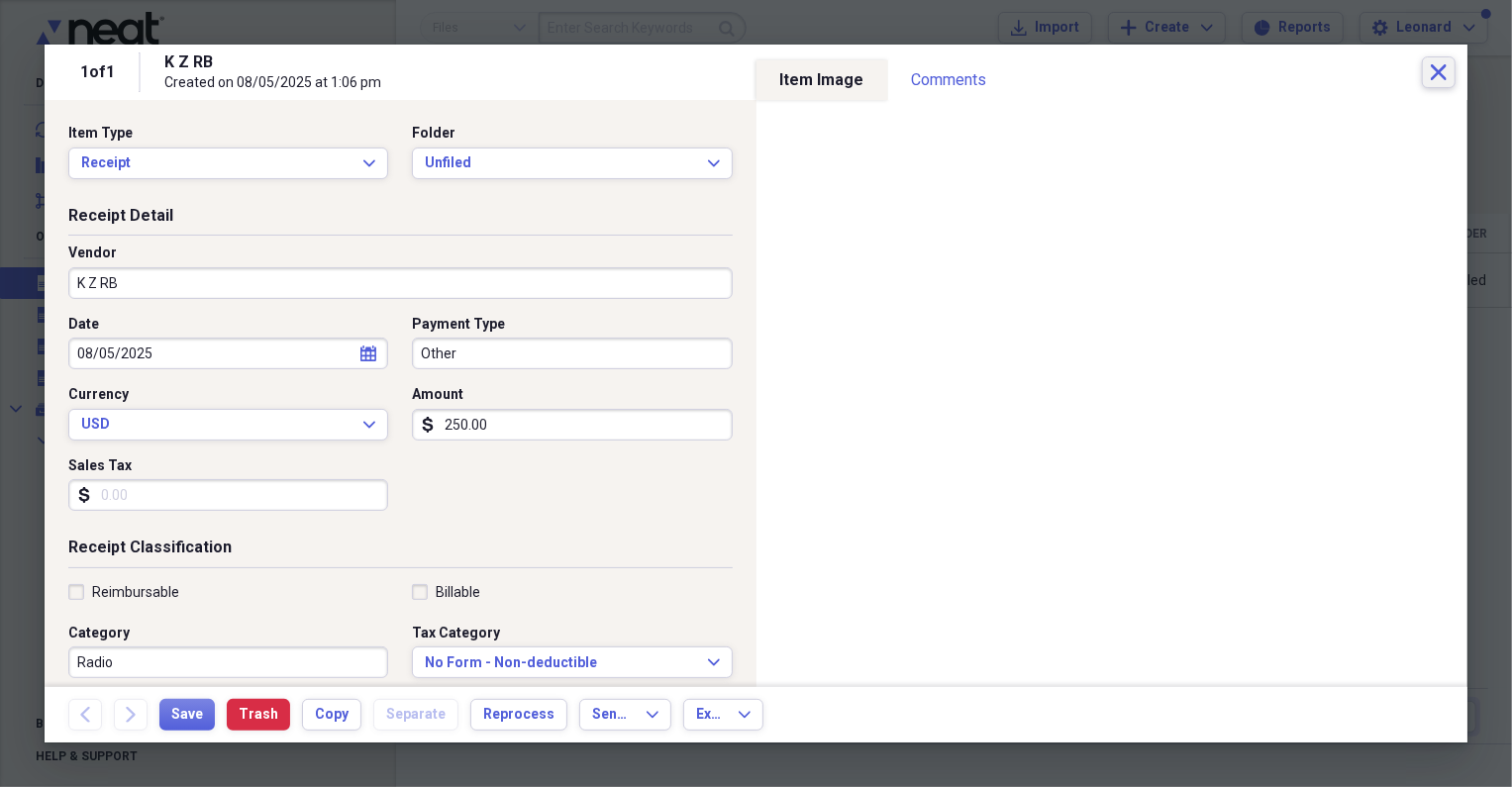 click on "Close" 